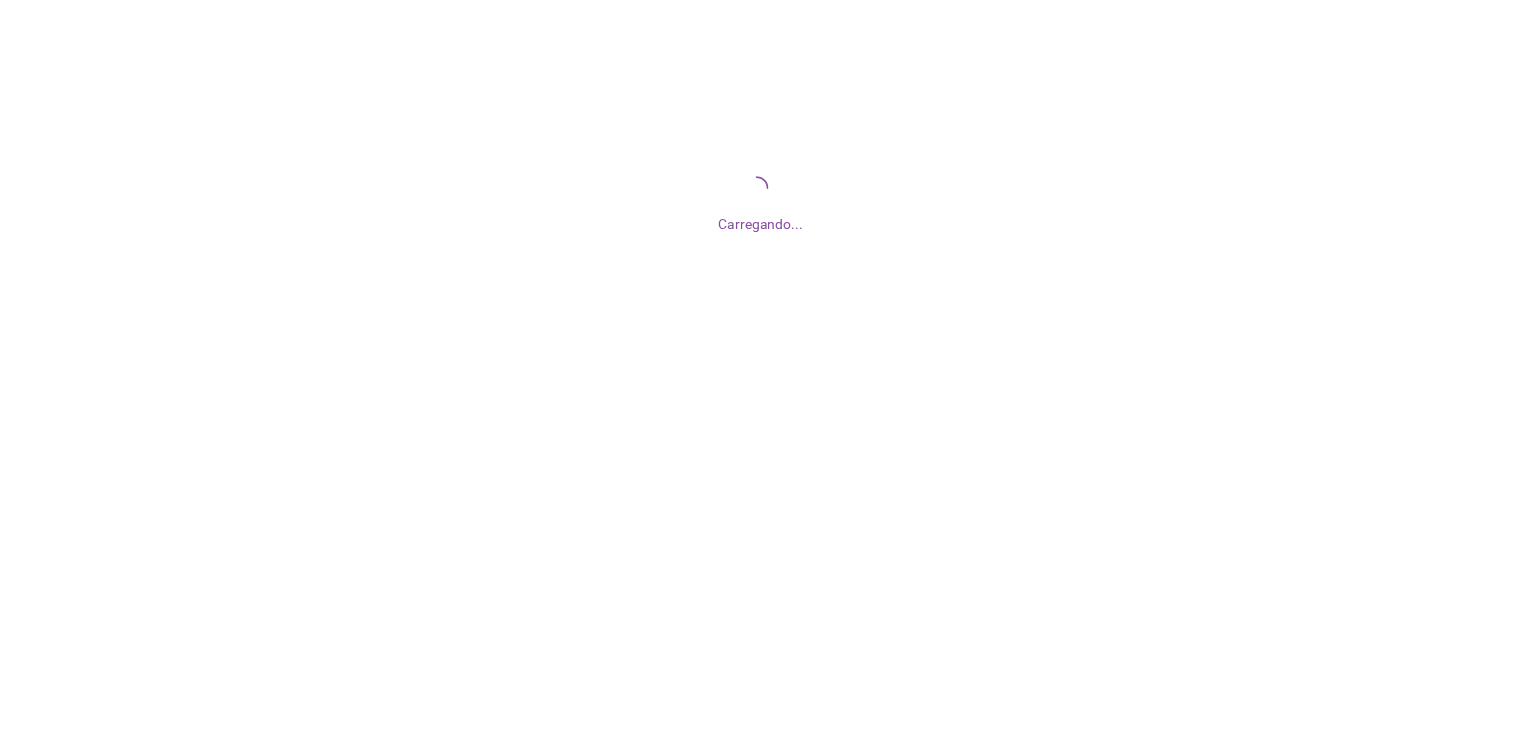 scroll, scrollTop: 0, scrollLeft: 0, axis: both 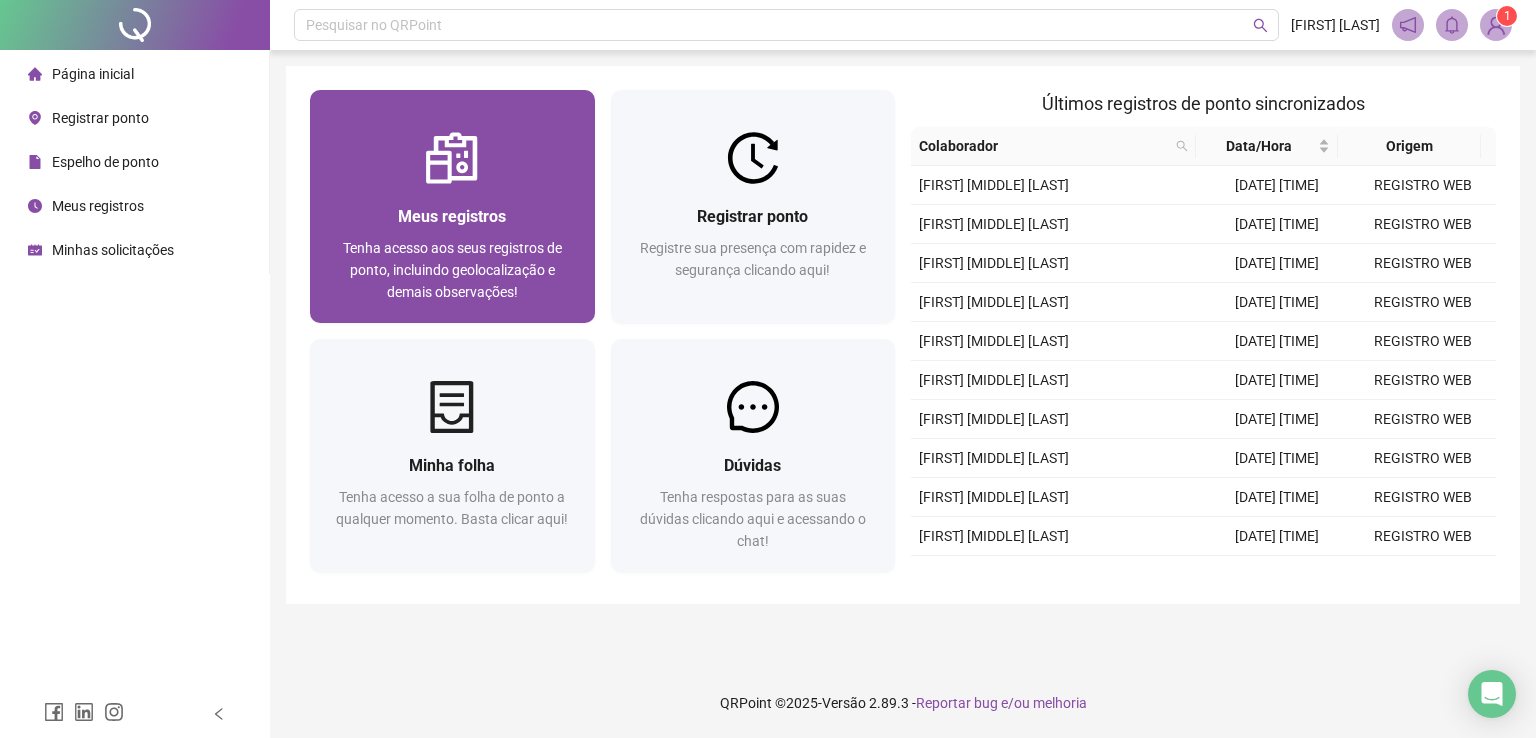click on "Meus registros" at bounding box center (452, 216) 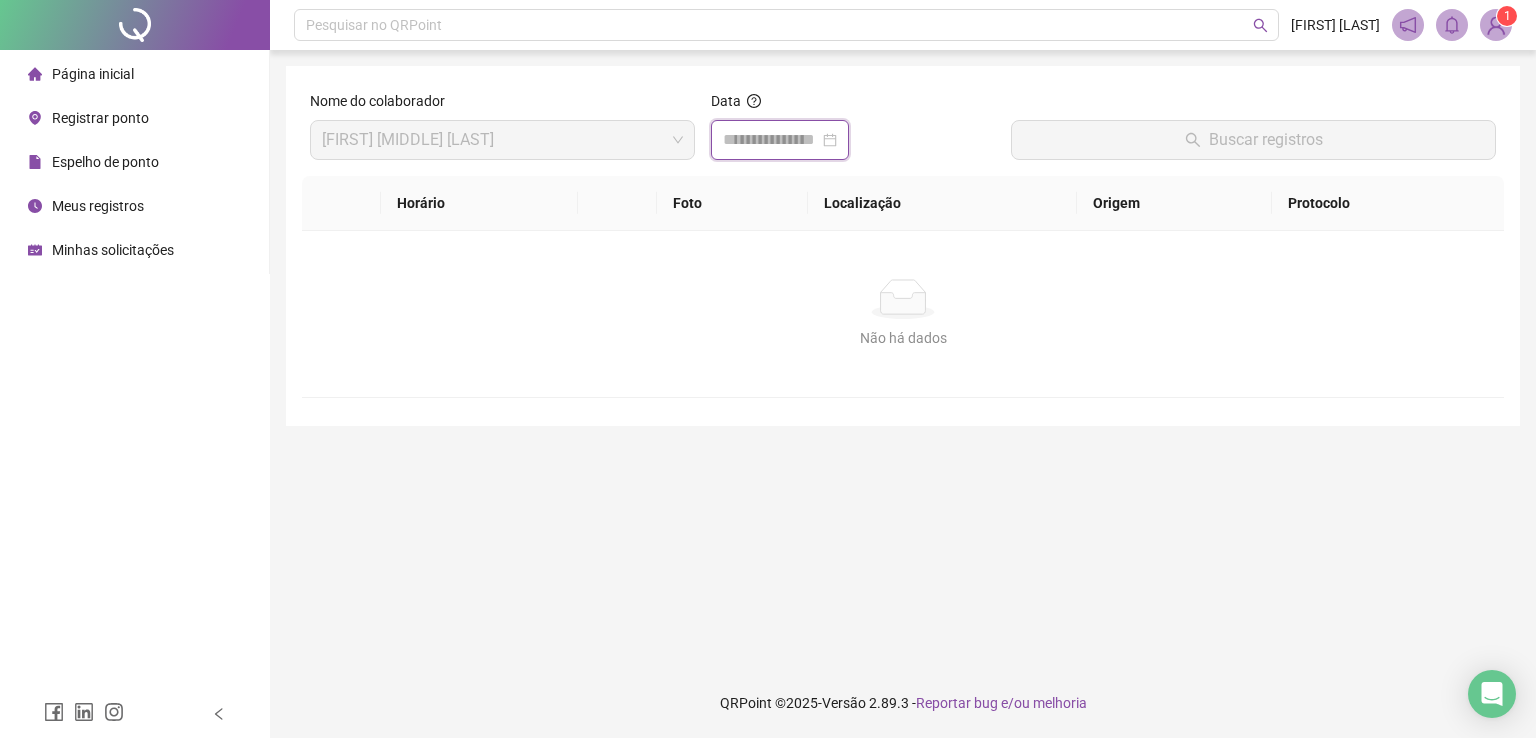 click at bounding box center (771, 140) 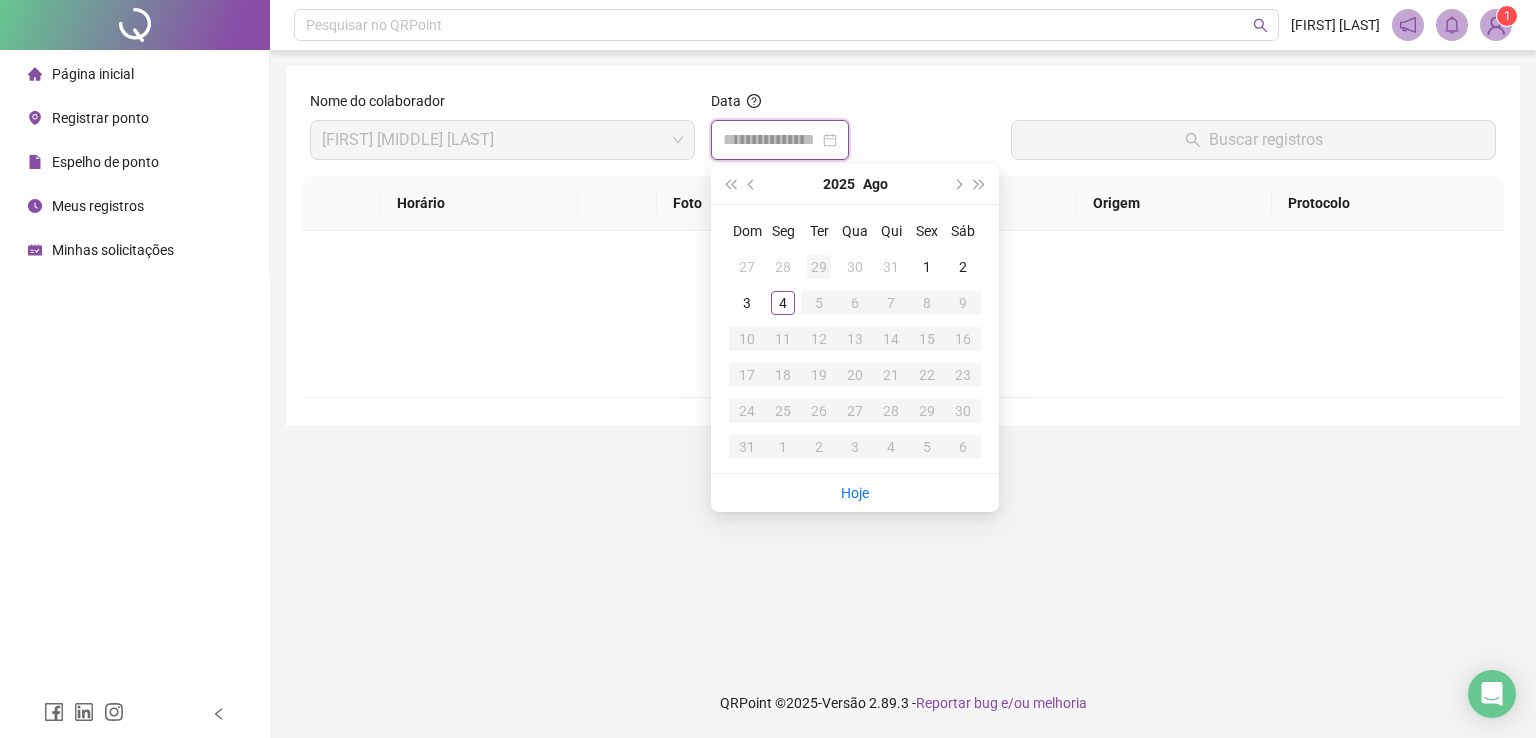 type on "**********" 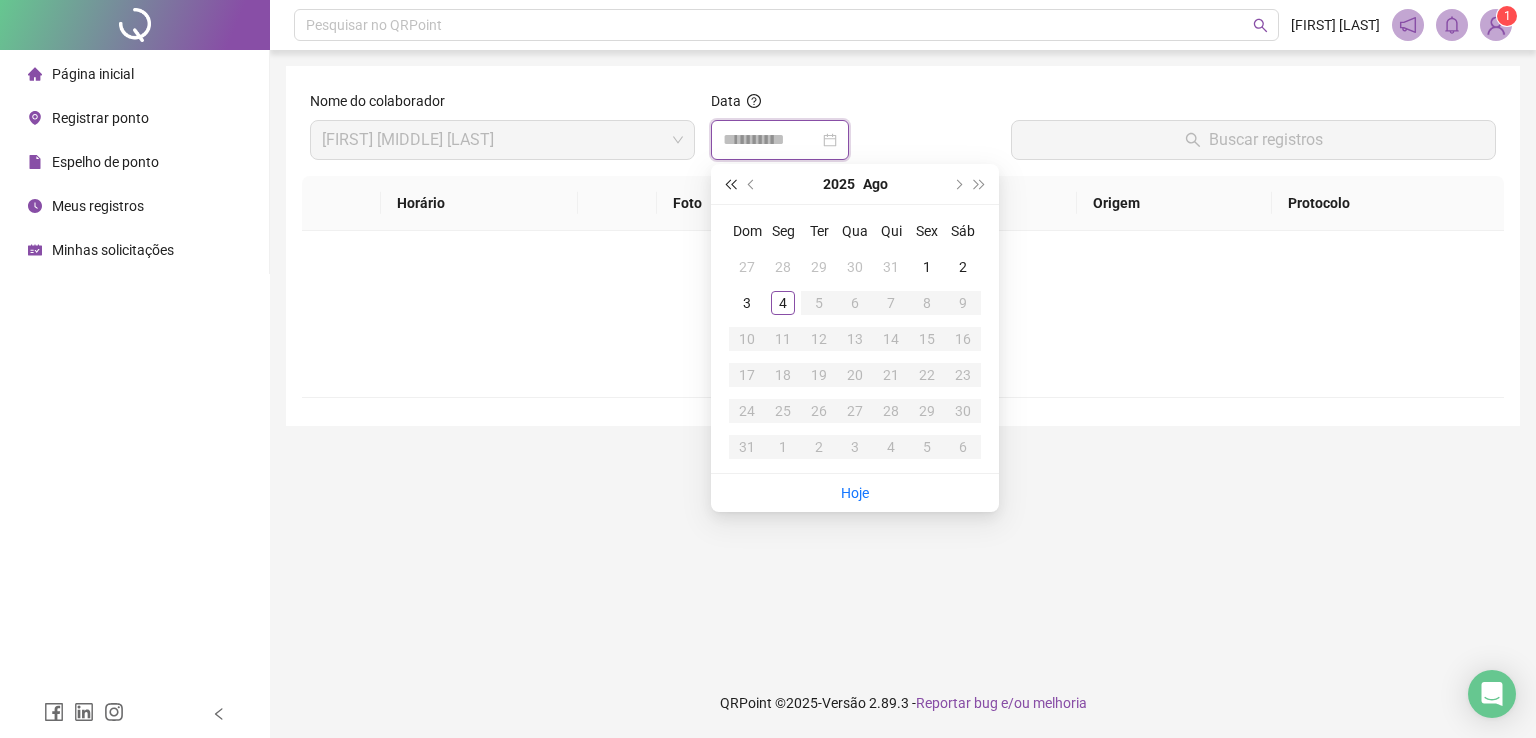 type 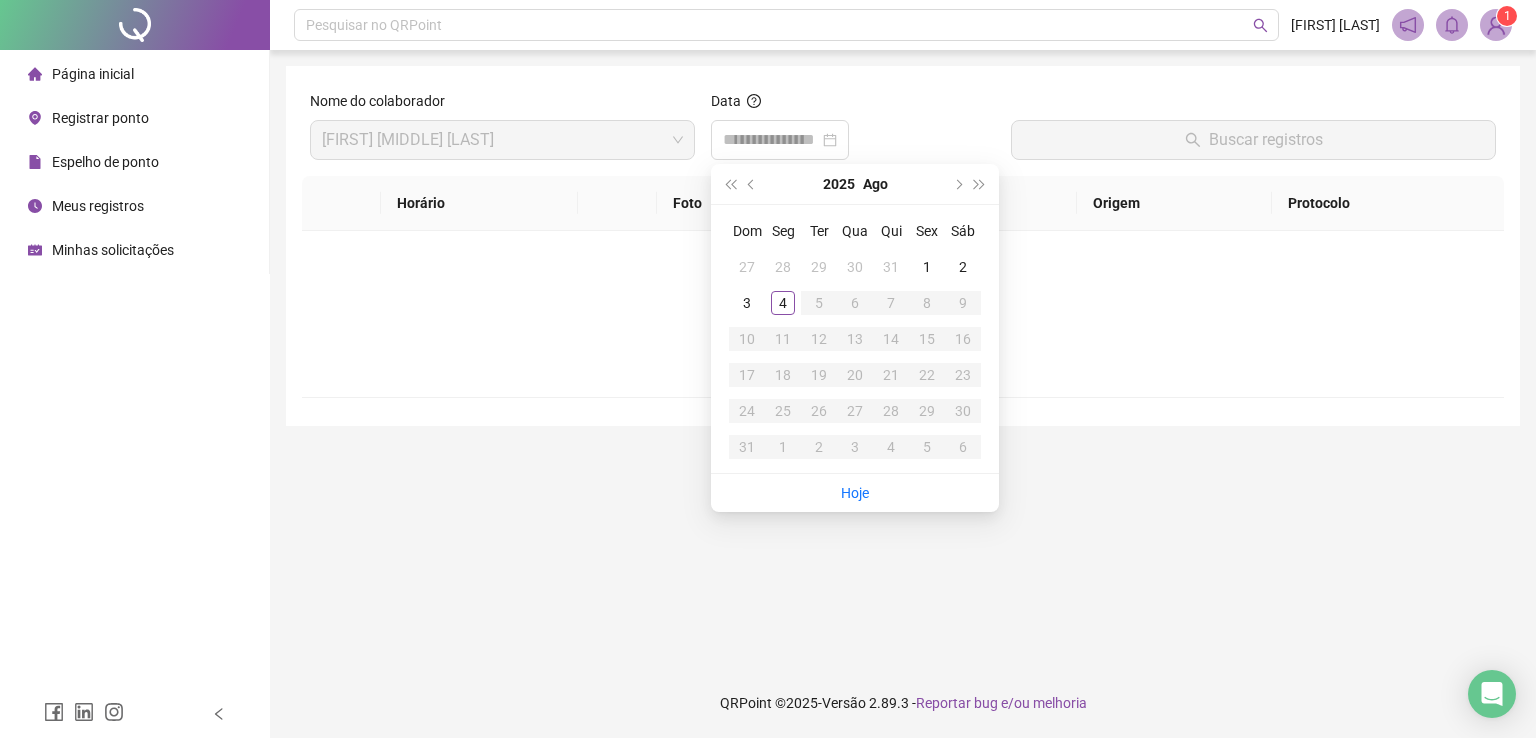 click 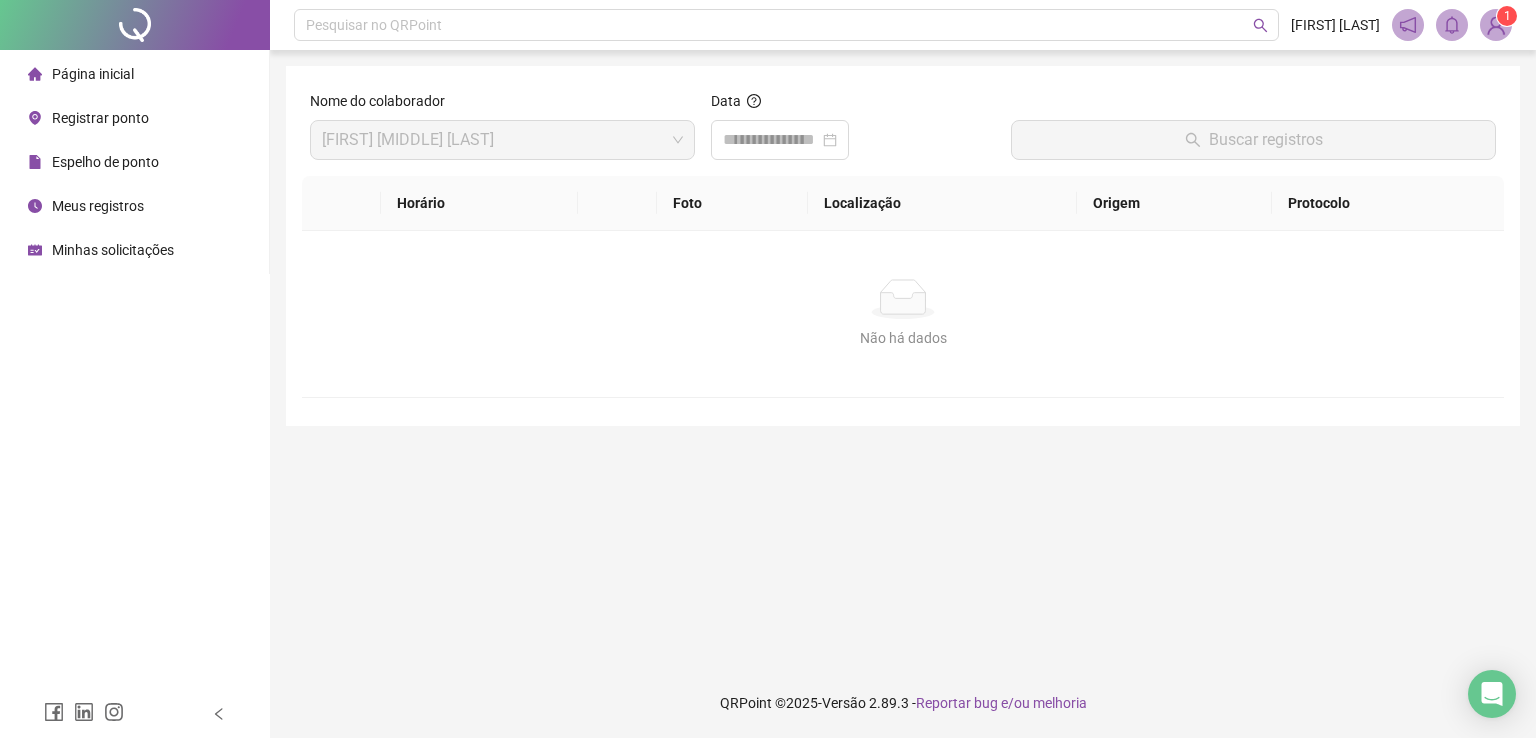 click on "Espelho de ponto" at bounding box center [105, 162] 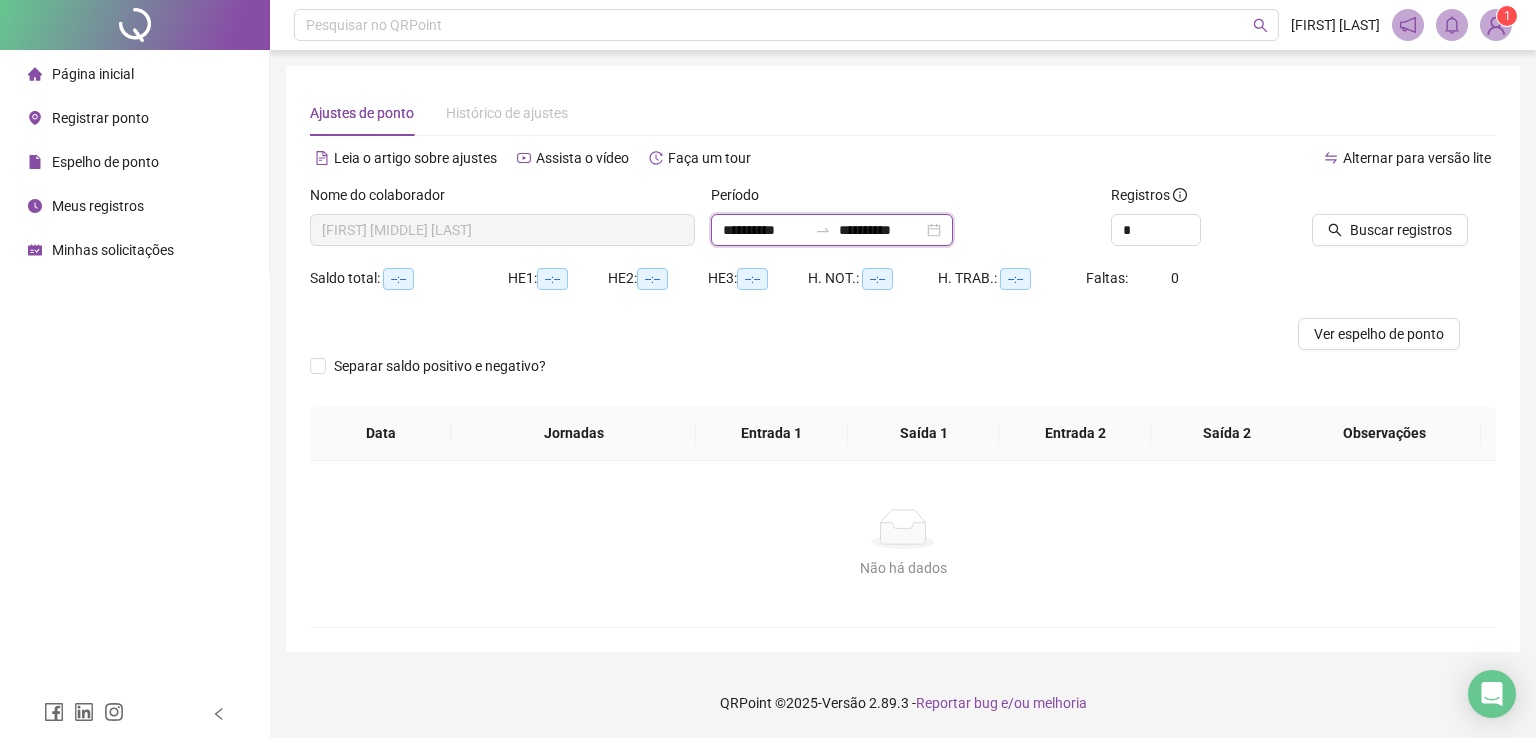 click on "**********" at bounding box center [765, 230] 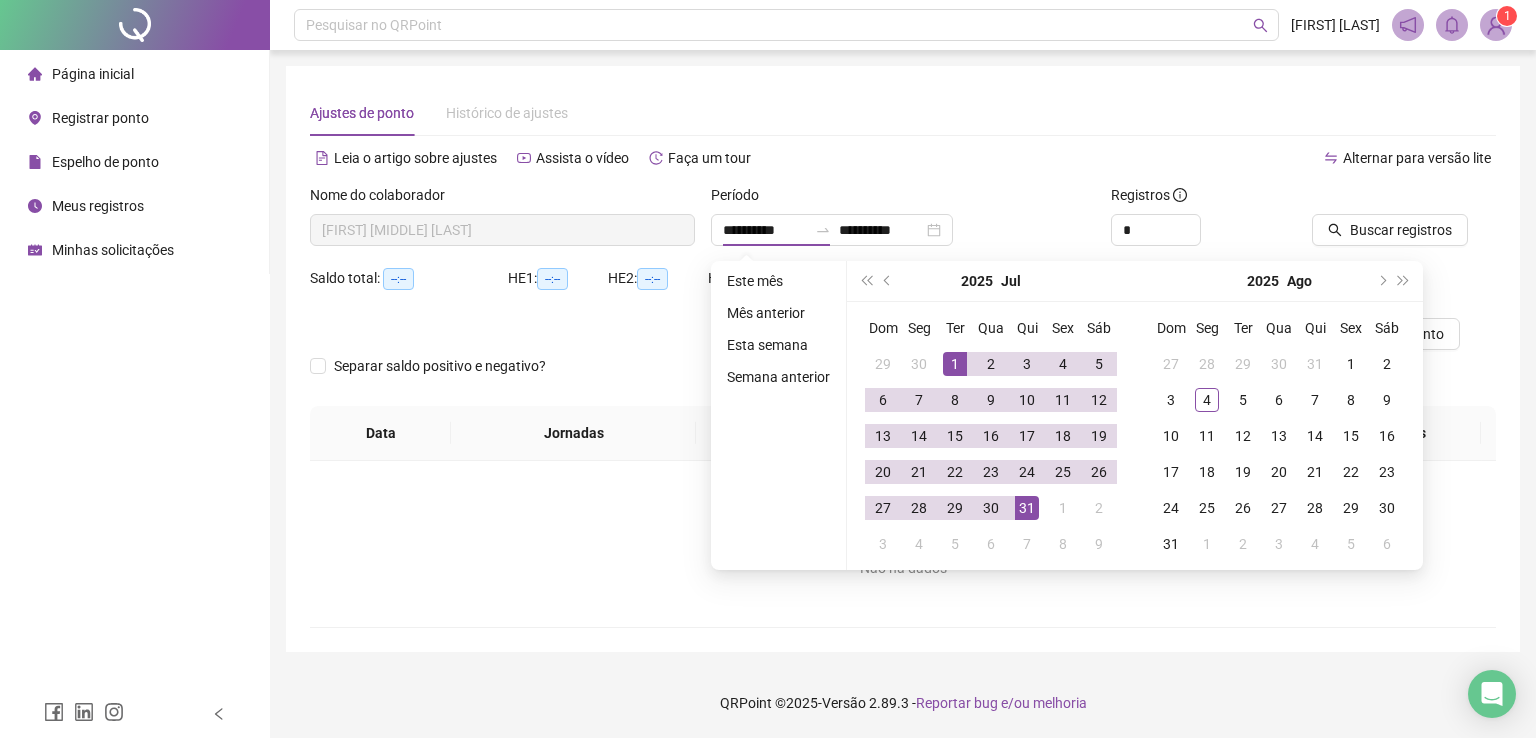 click on "Alternar para versão lite" at bounding box center (1199, 168) 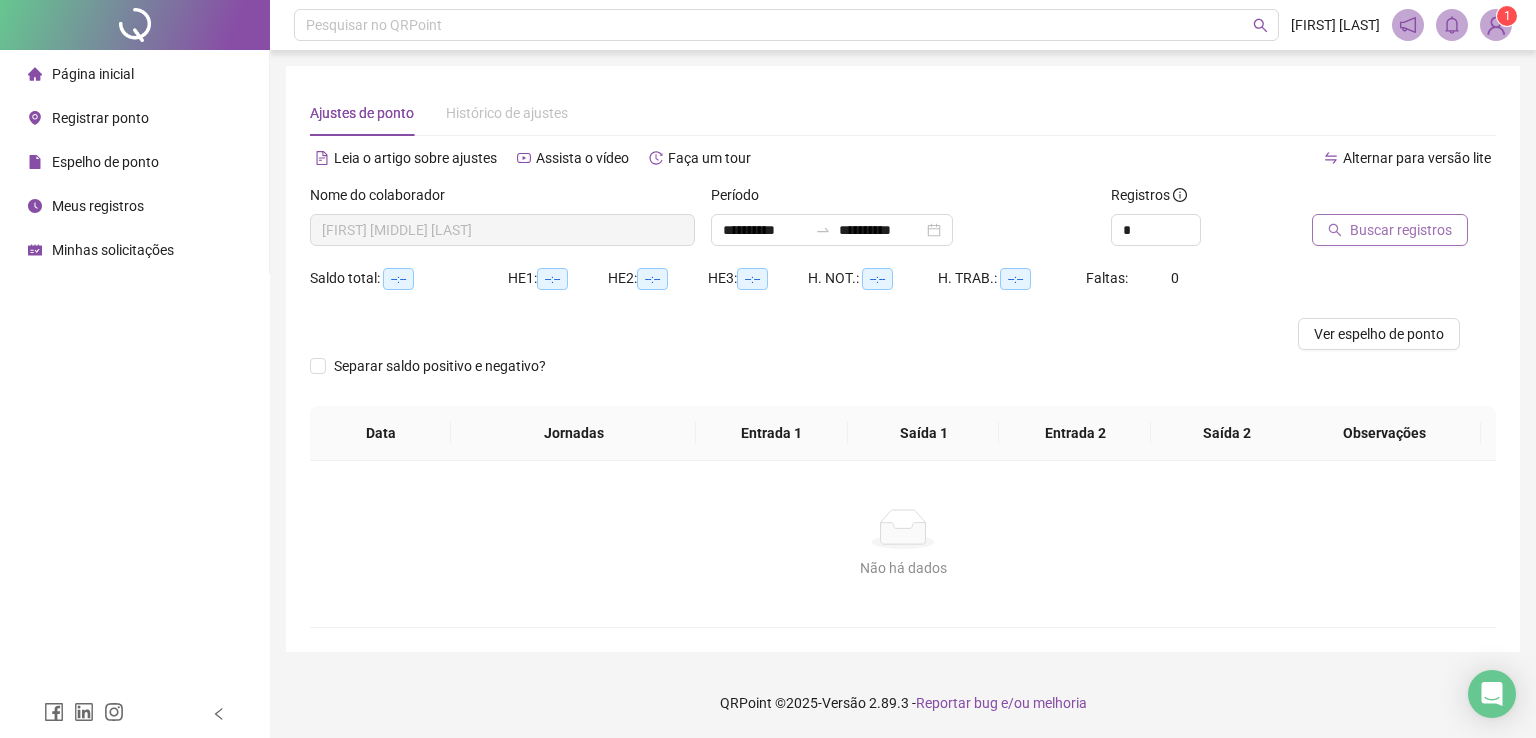 click on "Buscar registros" at bounding box center (1401, 230) 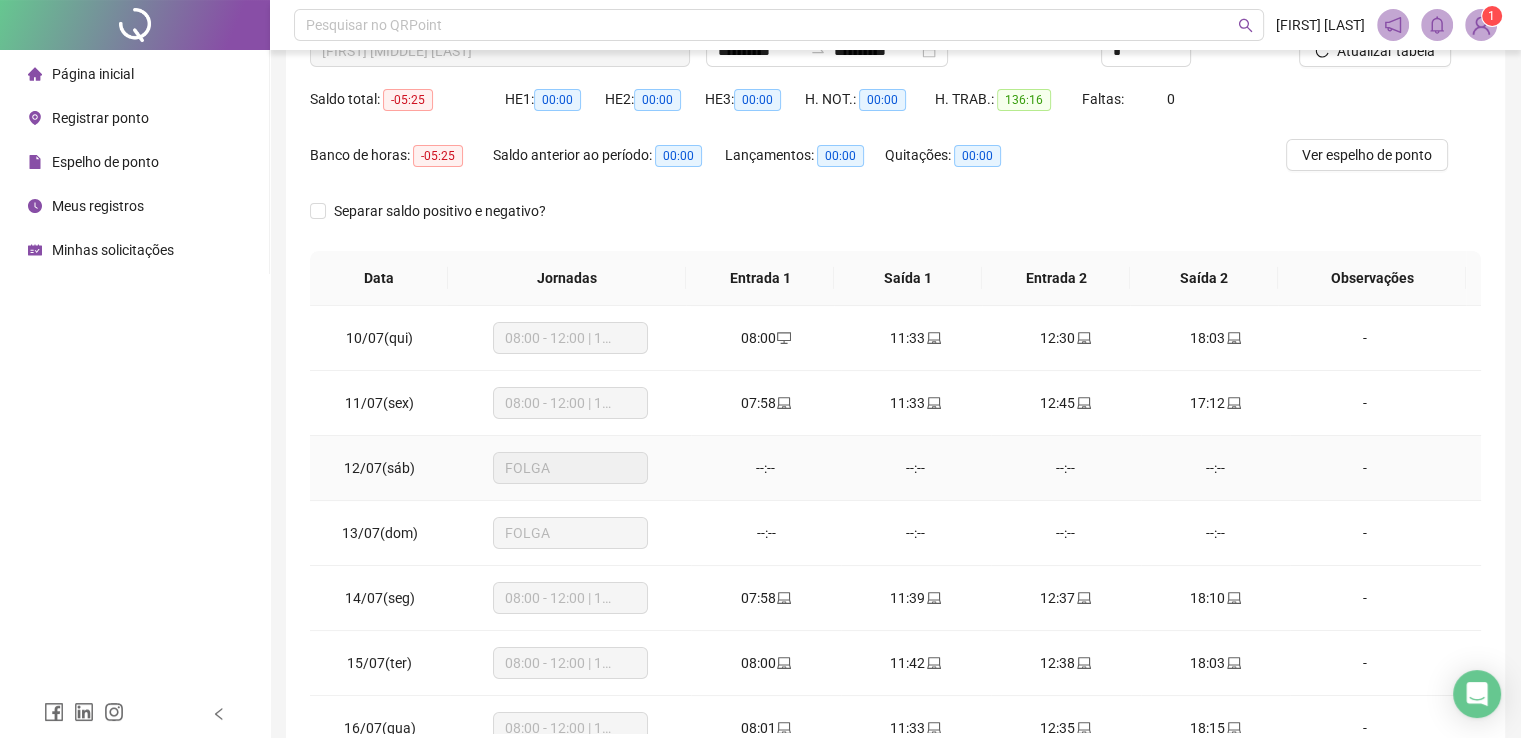 scroll, scrollTop: 200, scrollLeft: 0, axis: vertical 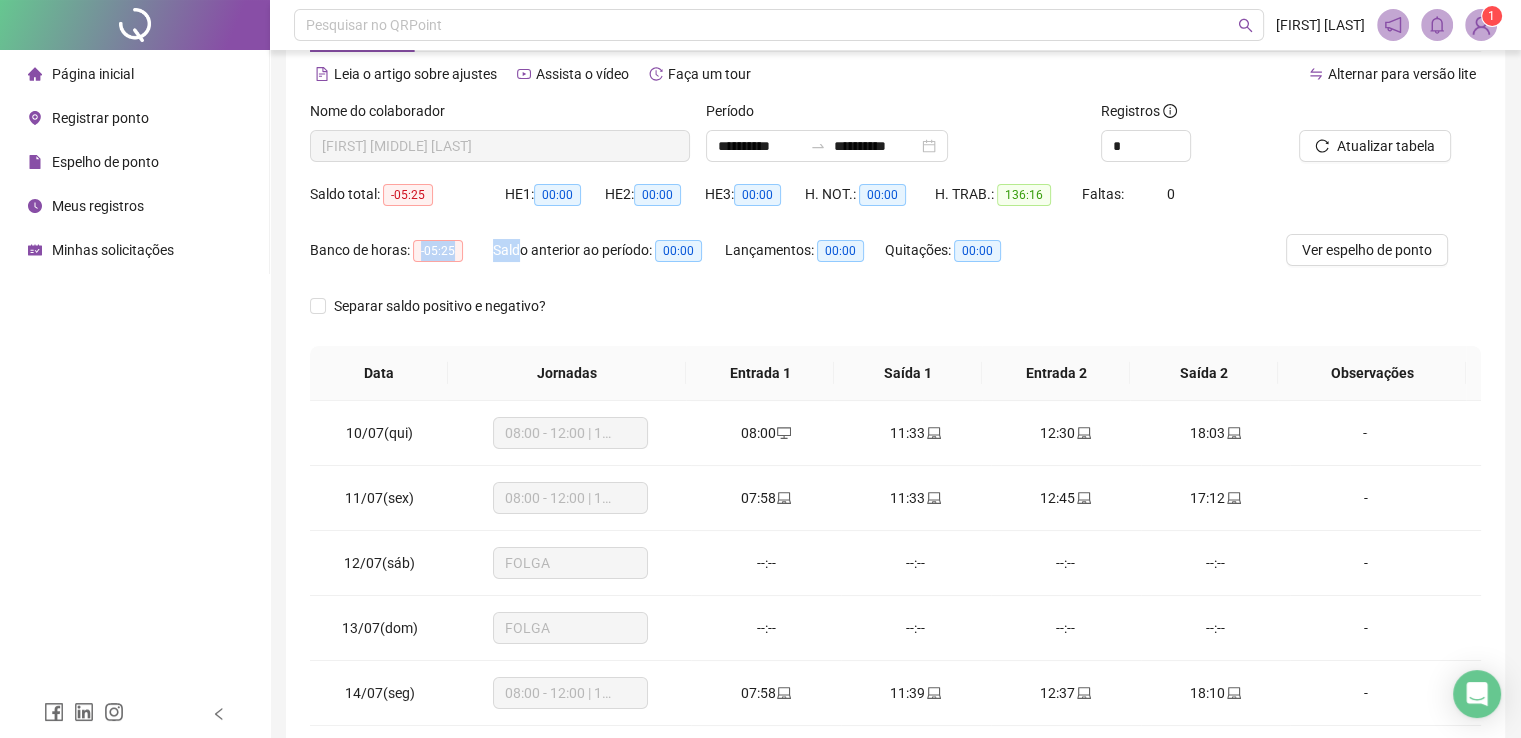 drag, startPoint x: 421, startPoint y: 249, endPoint x: 516, endPoint y: 260, distance: 95.63472 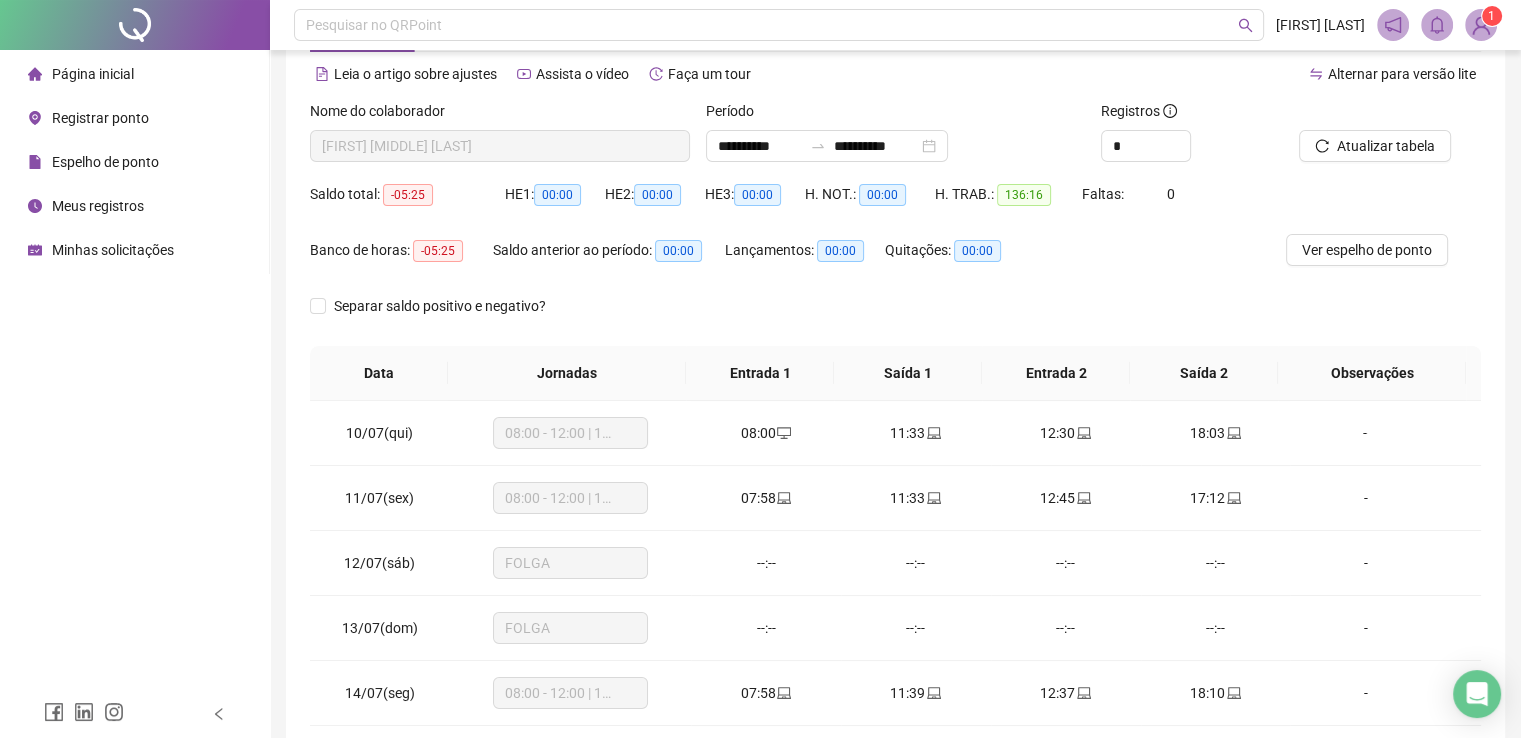 click on "Banco de horas:   -05:25 Saldo anterior ao período:   00:00 Lançamentos:   00:00 Quitações:   00:00" at bounding box center [749, 262] 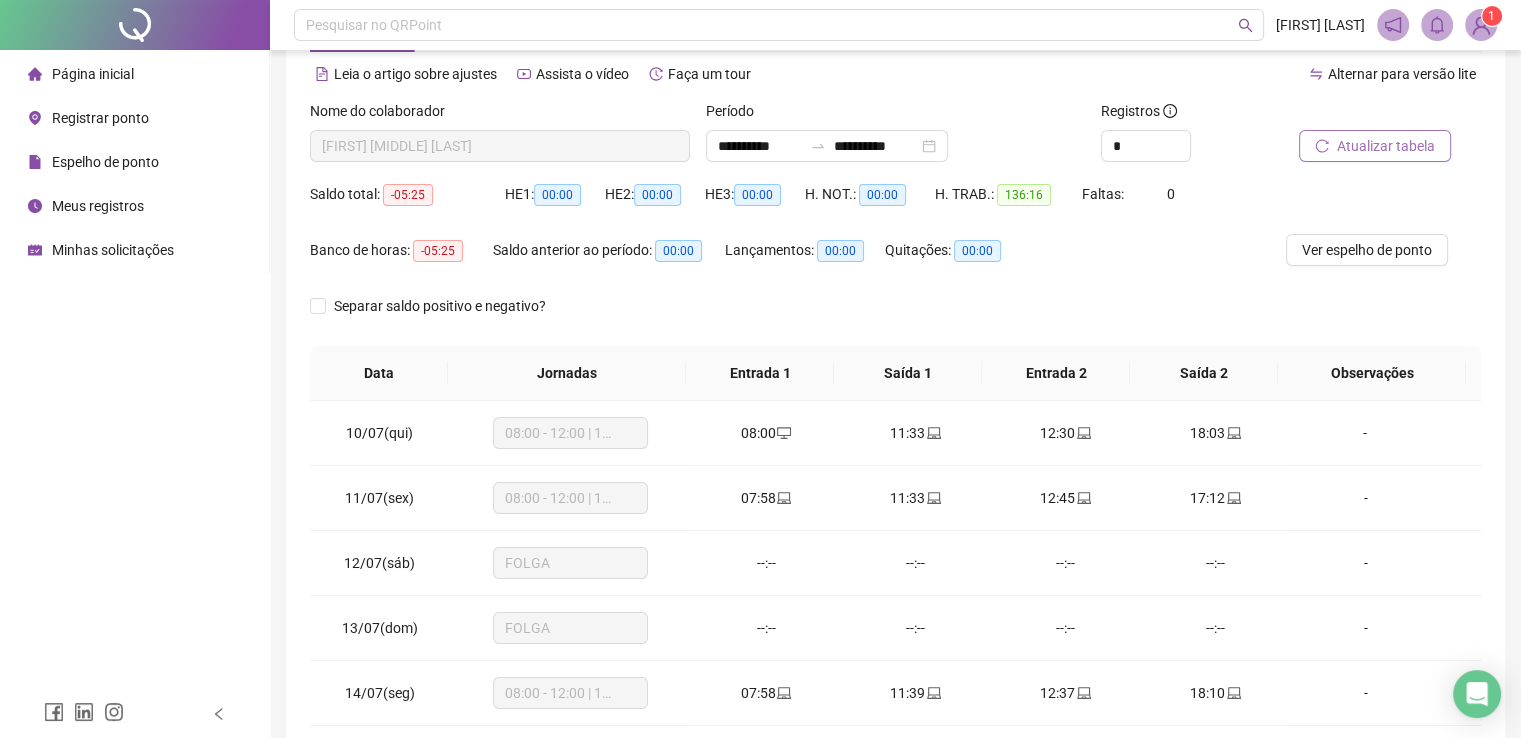 click on "Atualizar tabela" at bounding box center [1386, 146] 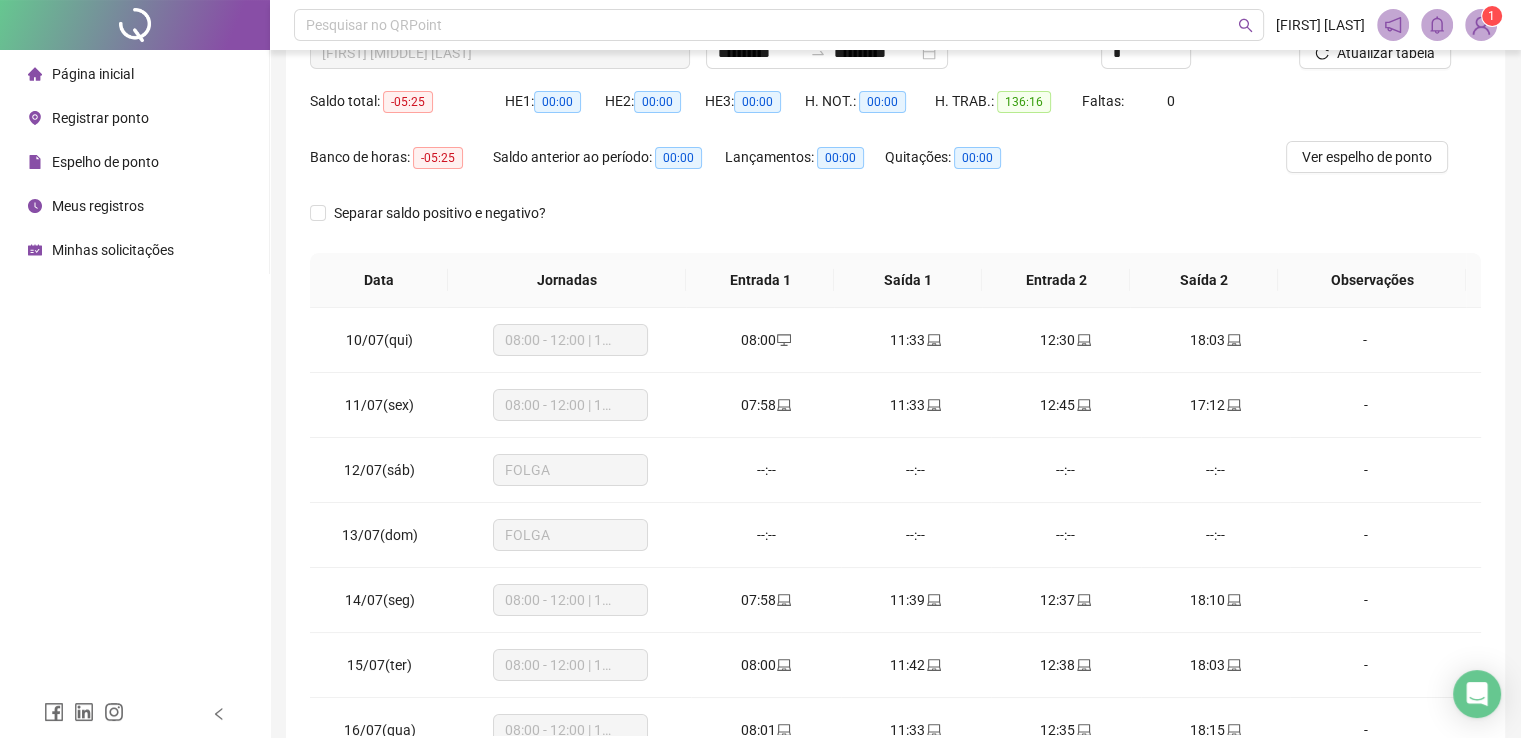 scroll, scrollTop: 284, scrollLeft: 0, axis: vertical 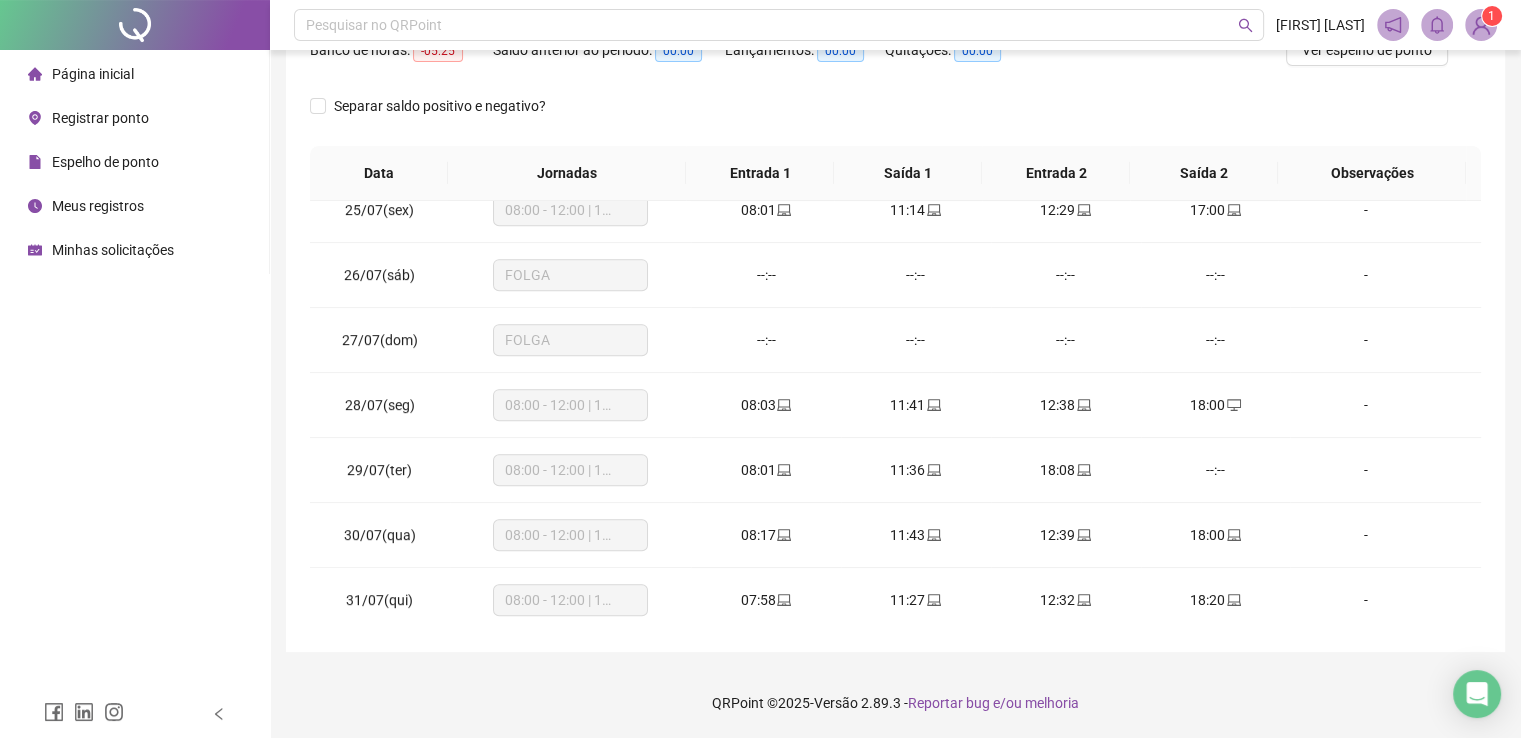 click on "Página inicial" at bounding box center (134, 74) 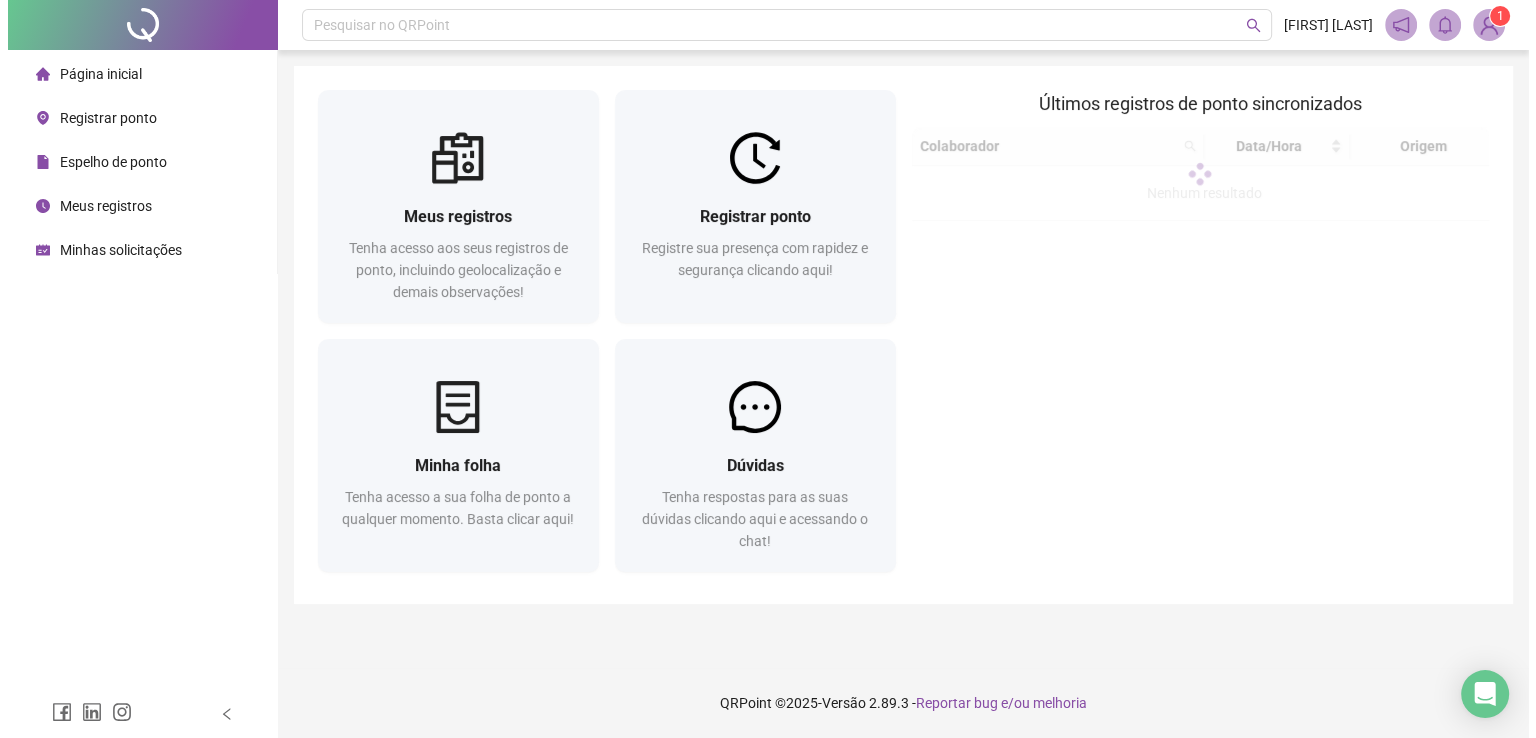 scroll, scrollTop: 0, scrollLeft: 0, axis: both 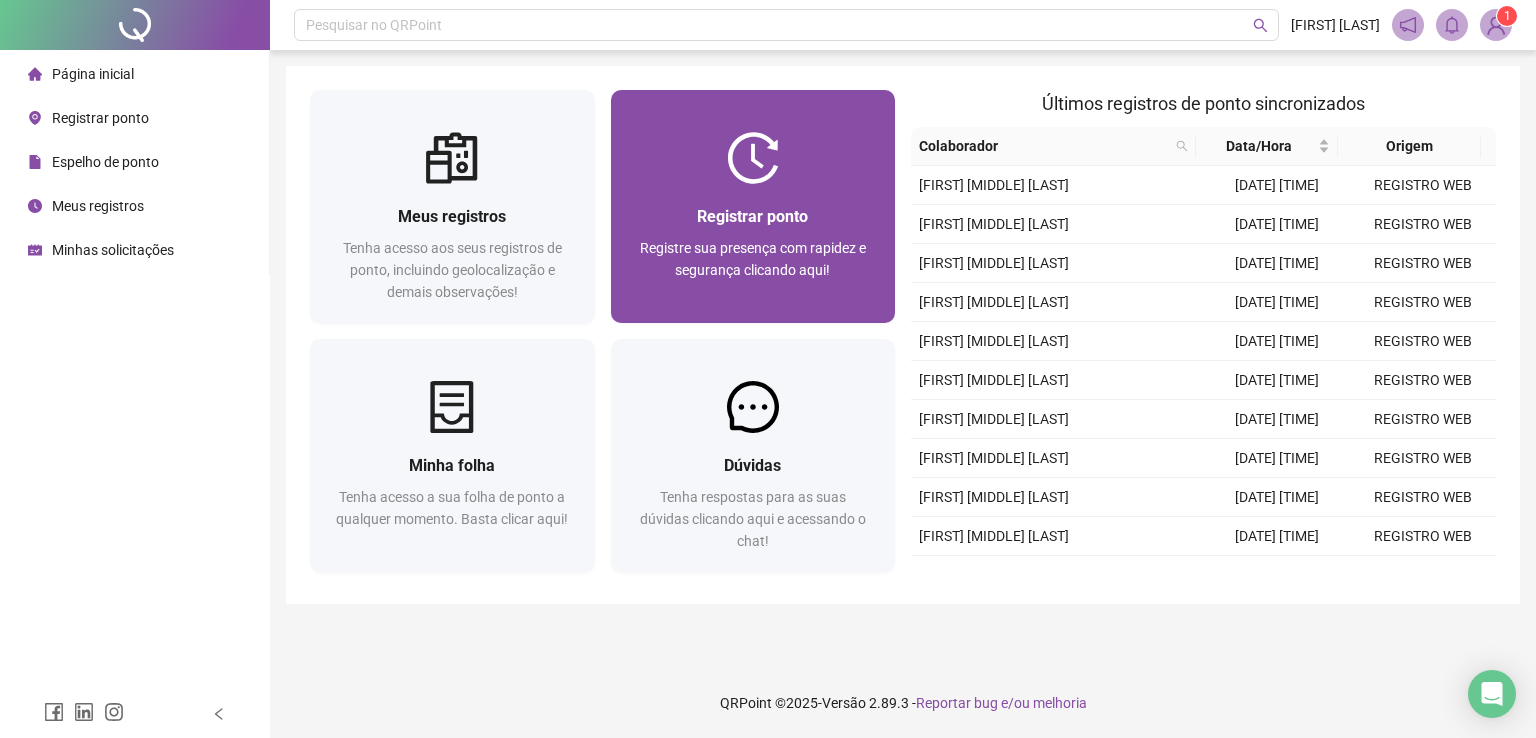 click on "Registrar ponto" at bounding box center [752, 216] 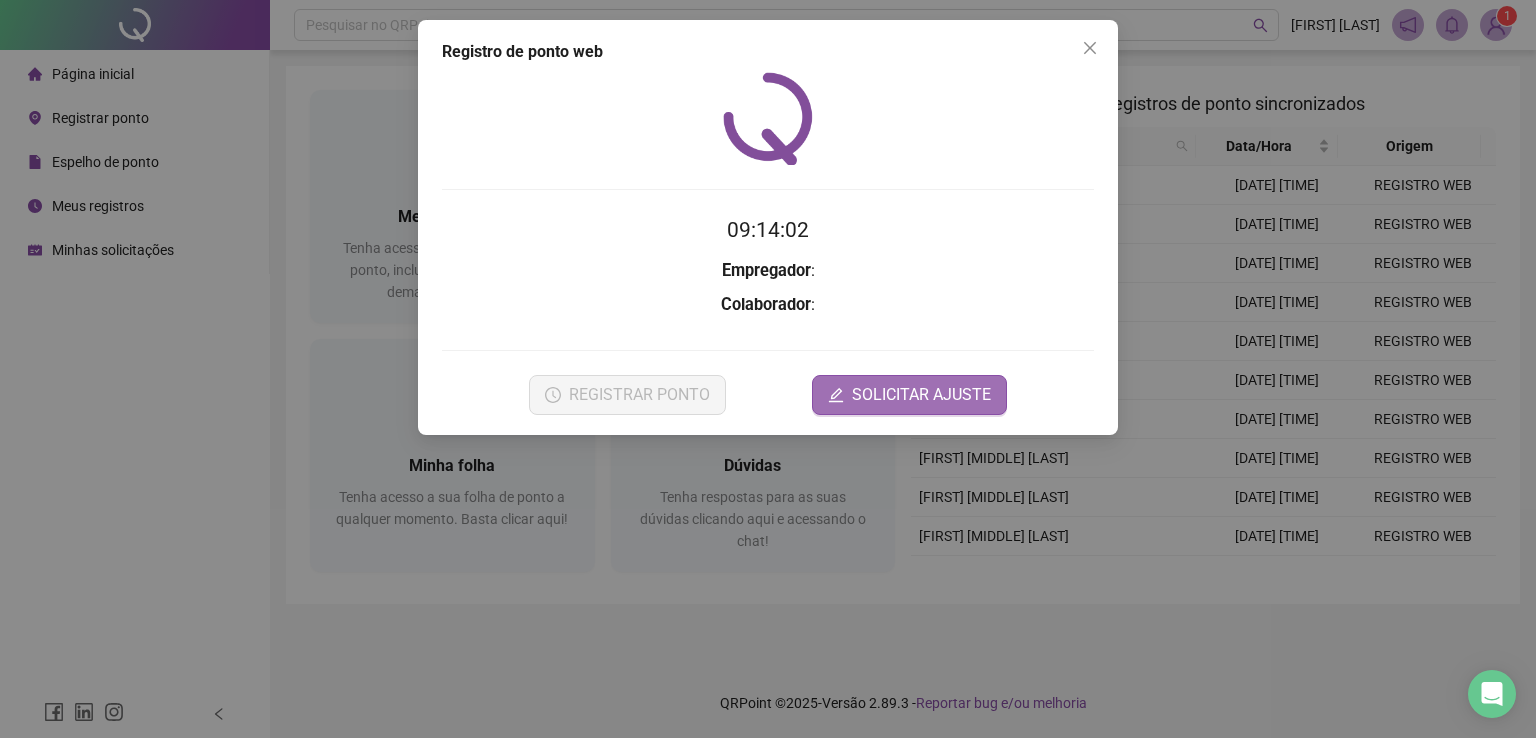 click on "SOLICITAR AJUSTE" at bounding box center [921, 395] 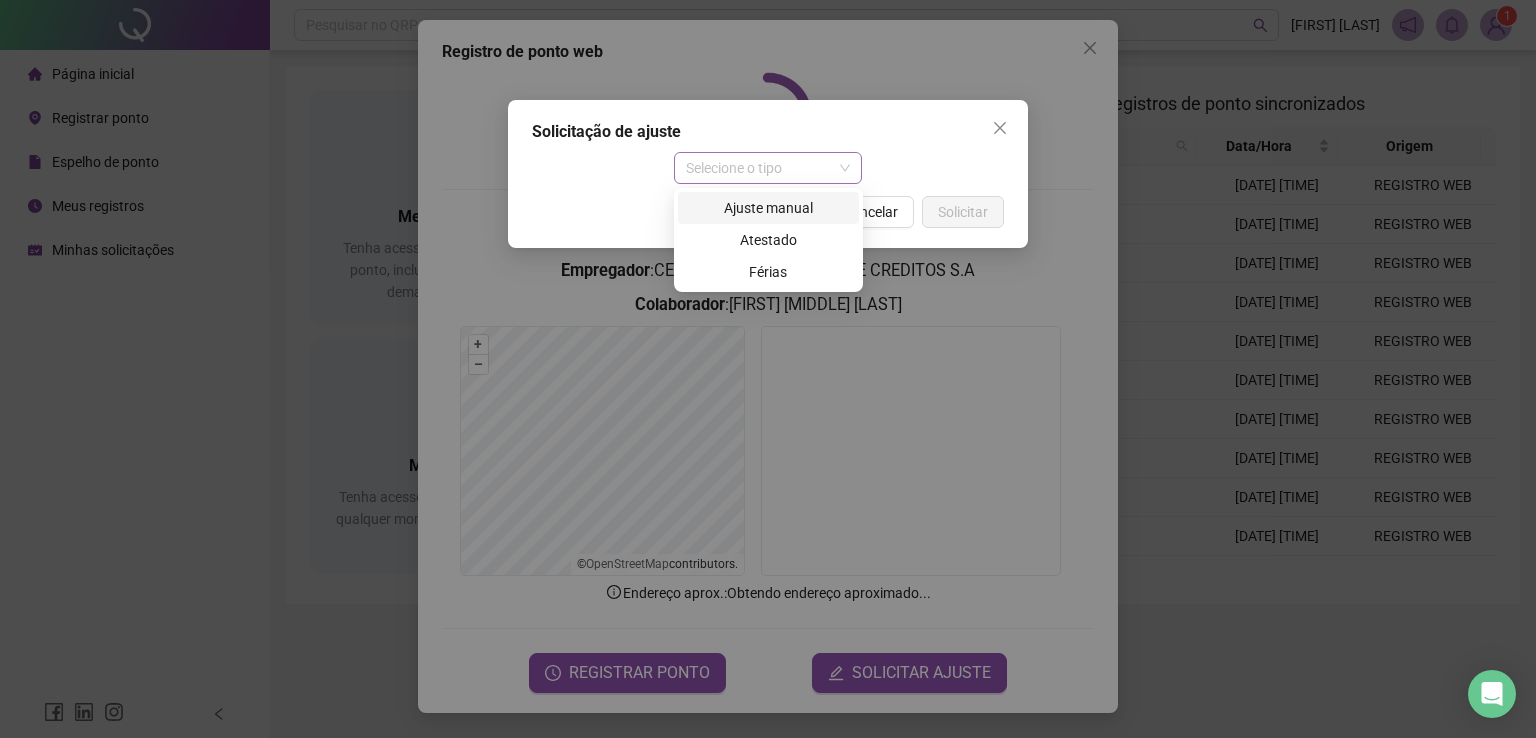 click on "Selecione o tipo" at bounding box center (768, 168) 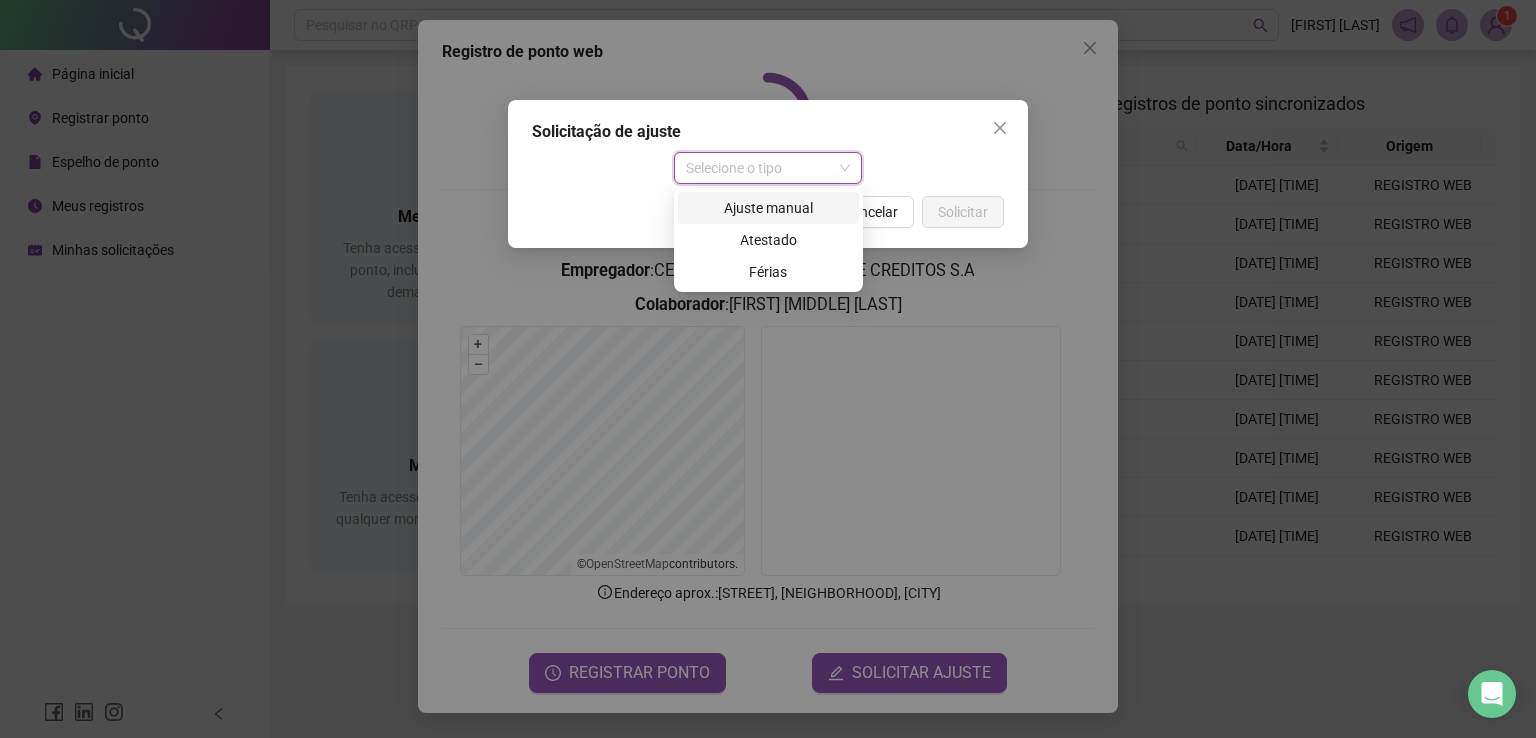 click on "Ajuste manual" at bounding box center [768, 208] 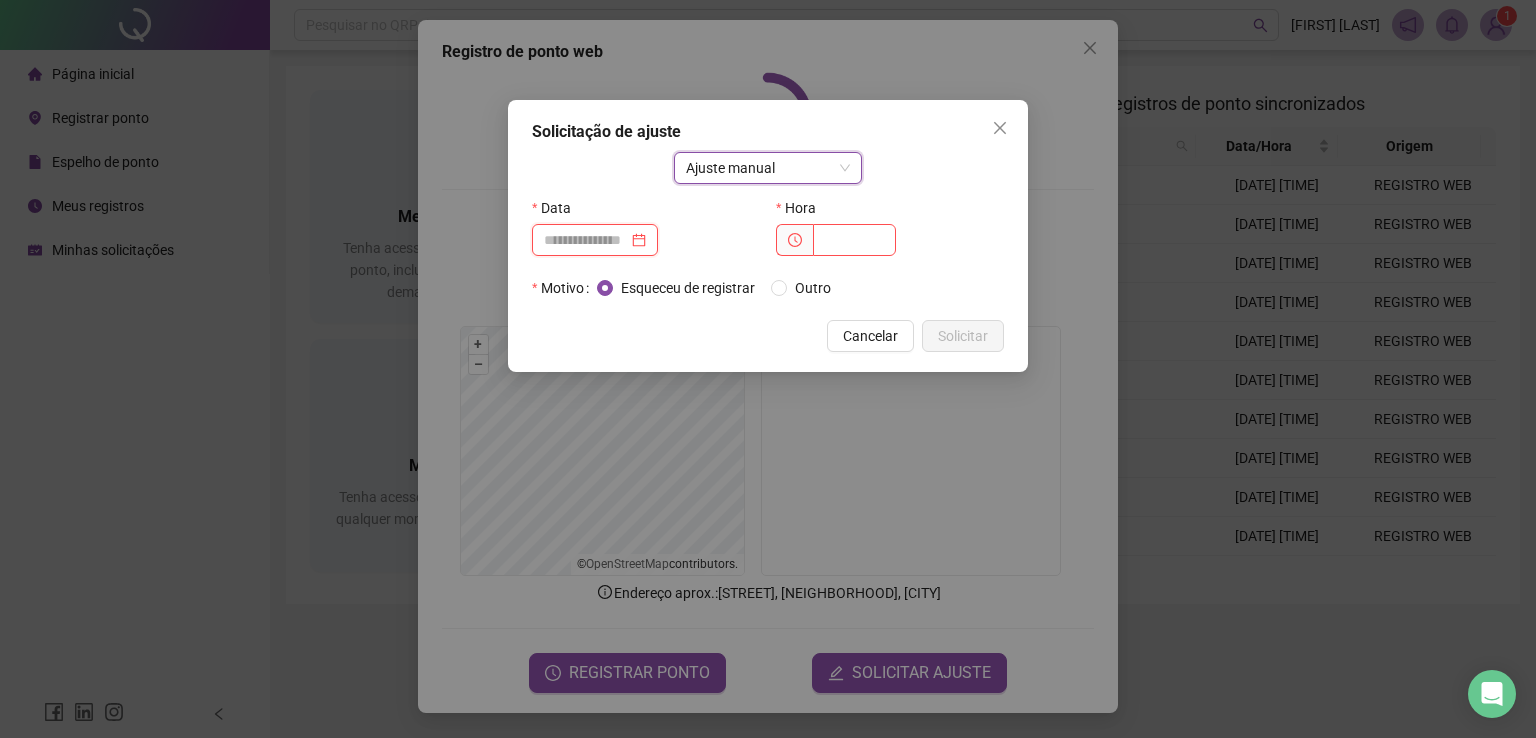 click at bounding box center [586, 240] 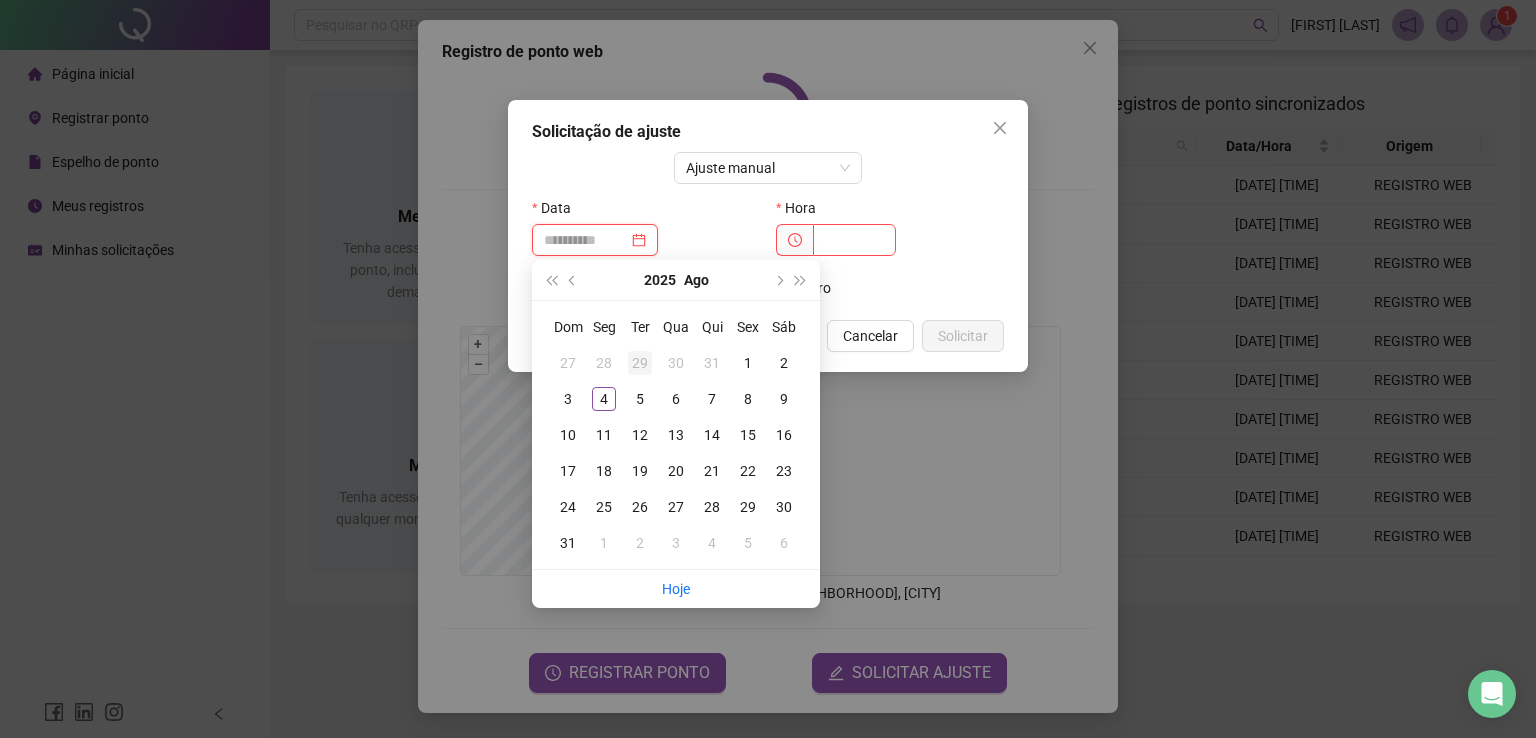 type on "**********" 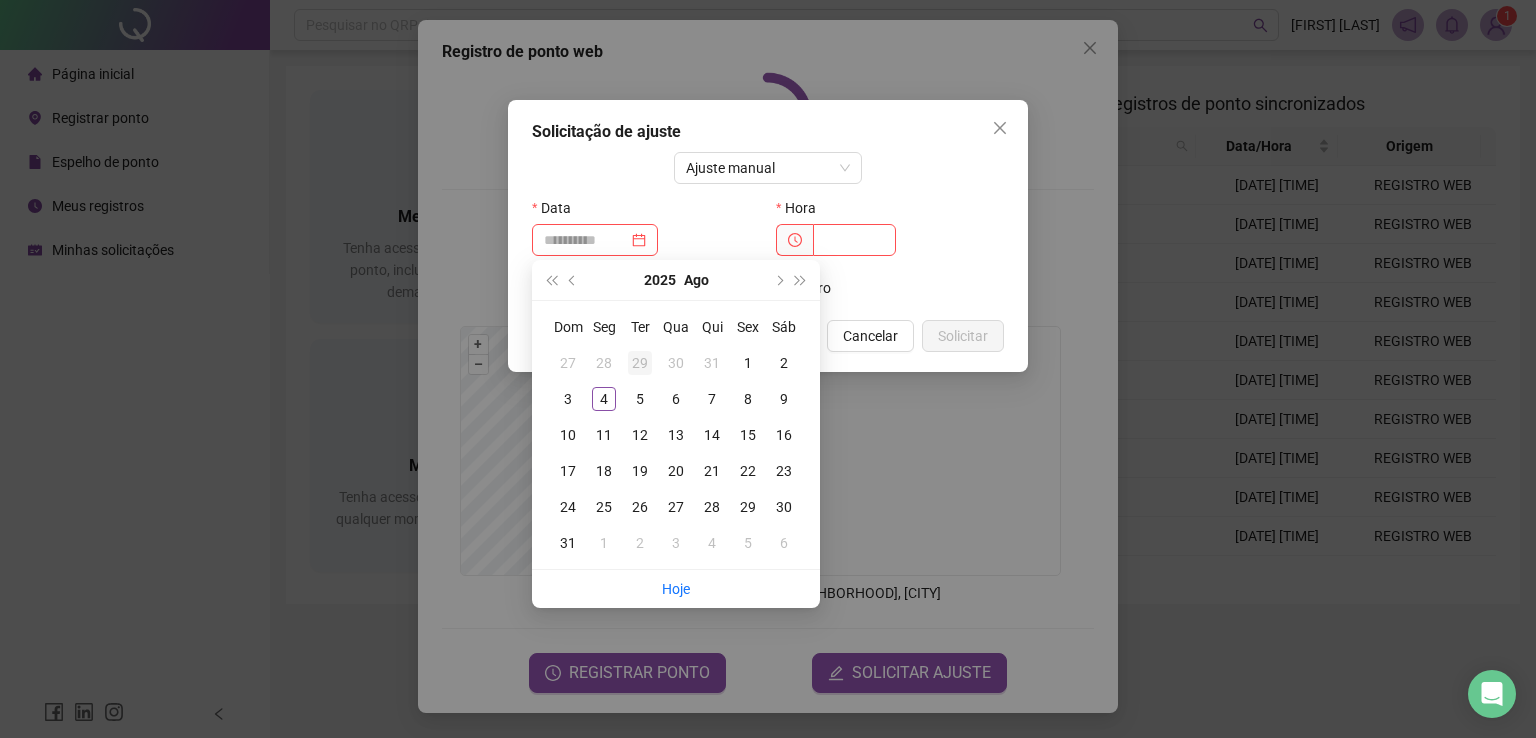 click on "29" at bounding box center [640, 363] 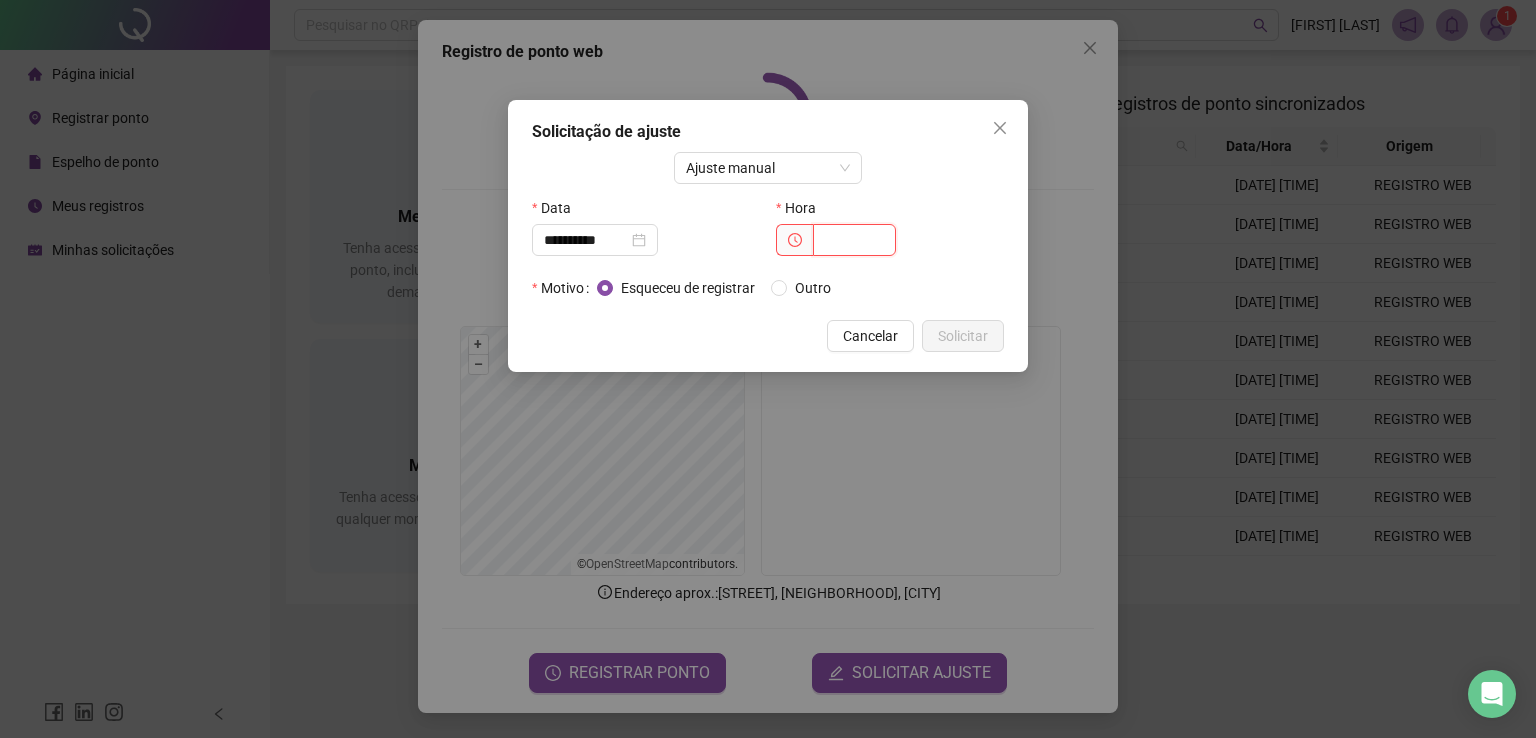 click at bounding box center [854, 240] 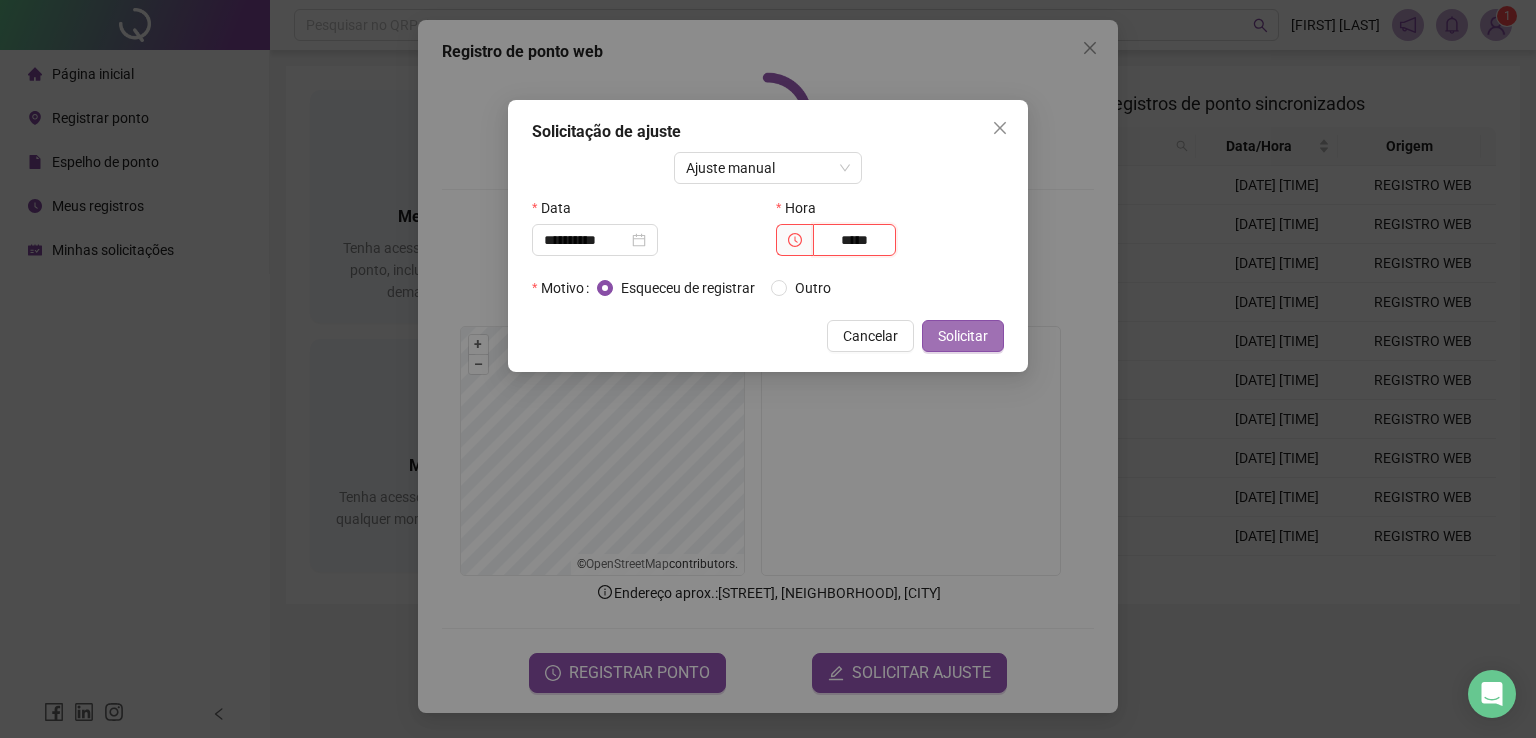 type on "*****" 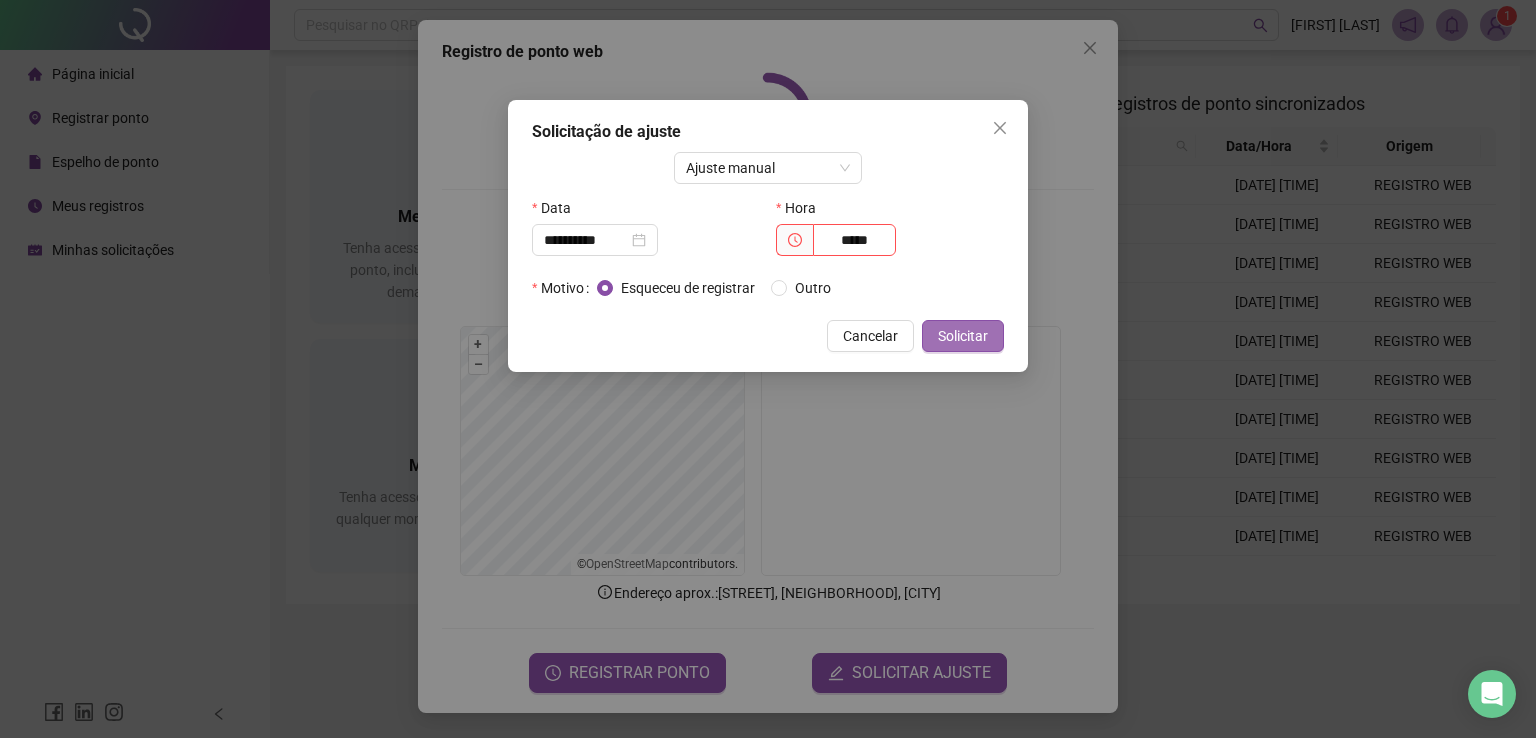 click on "Solicitar" at bounding box center (963, 336) 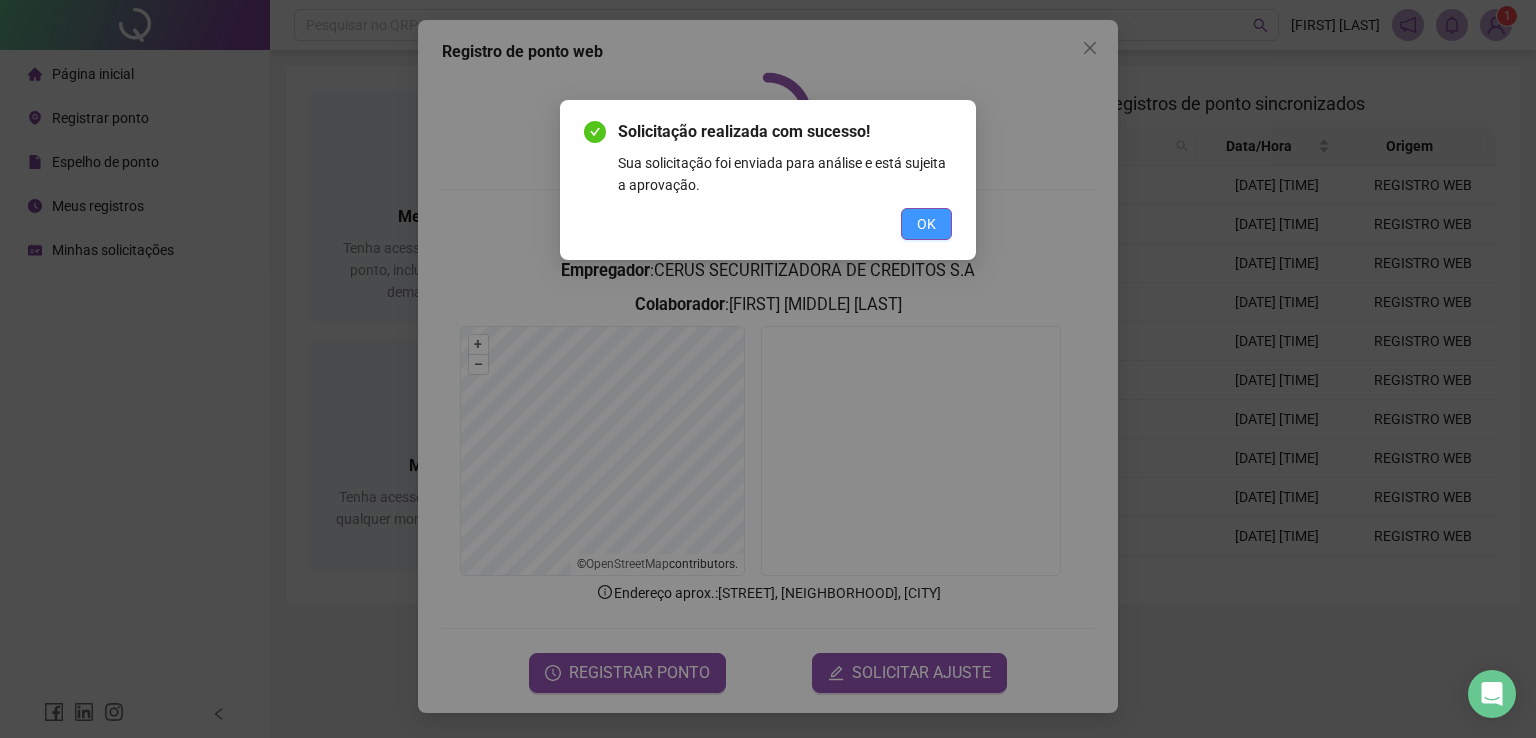click on "OK" at bounding box center [926, 224] 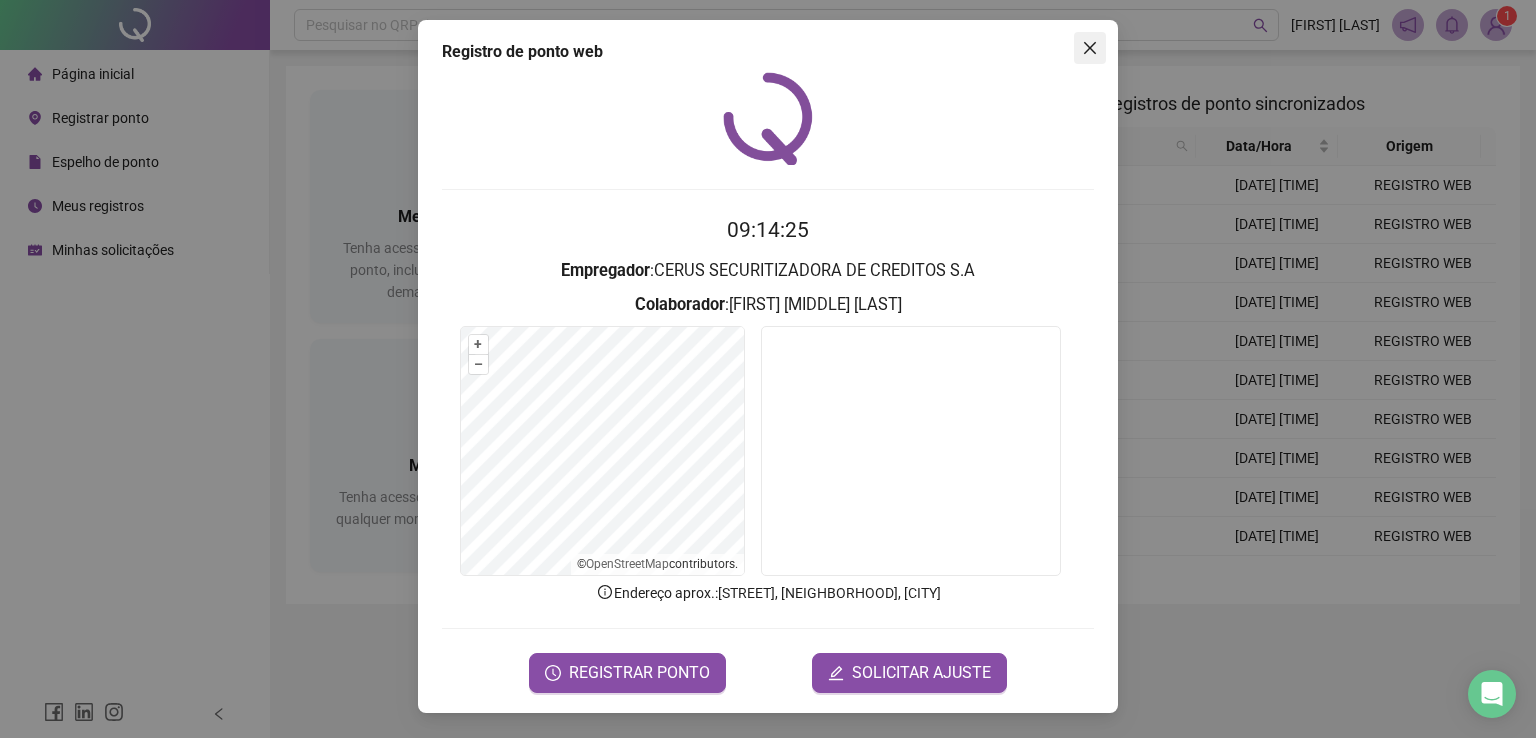 click 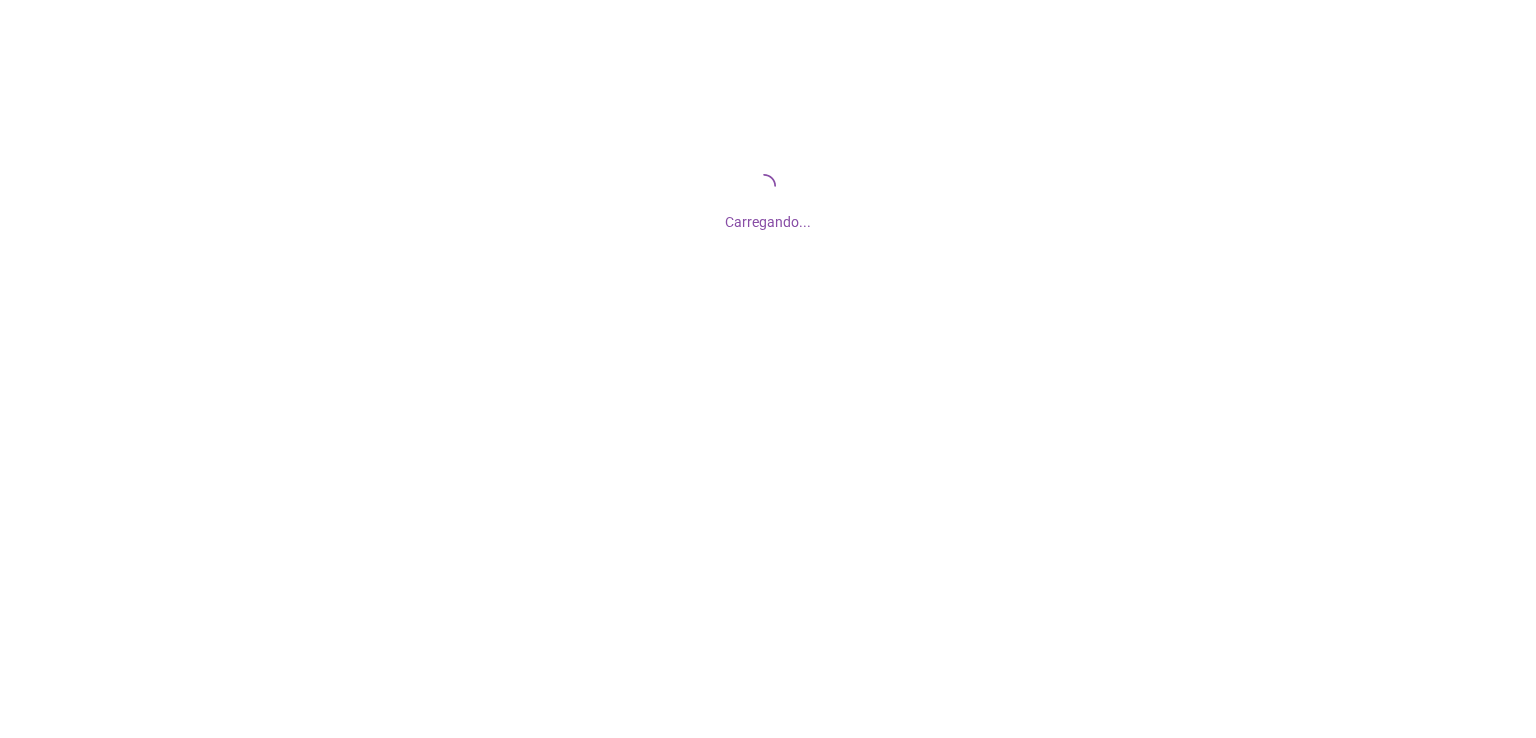 scroll, scrollTop: 0, scrollLeft: 0, axis: both 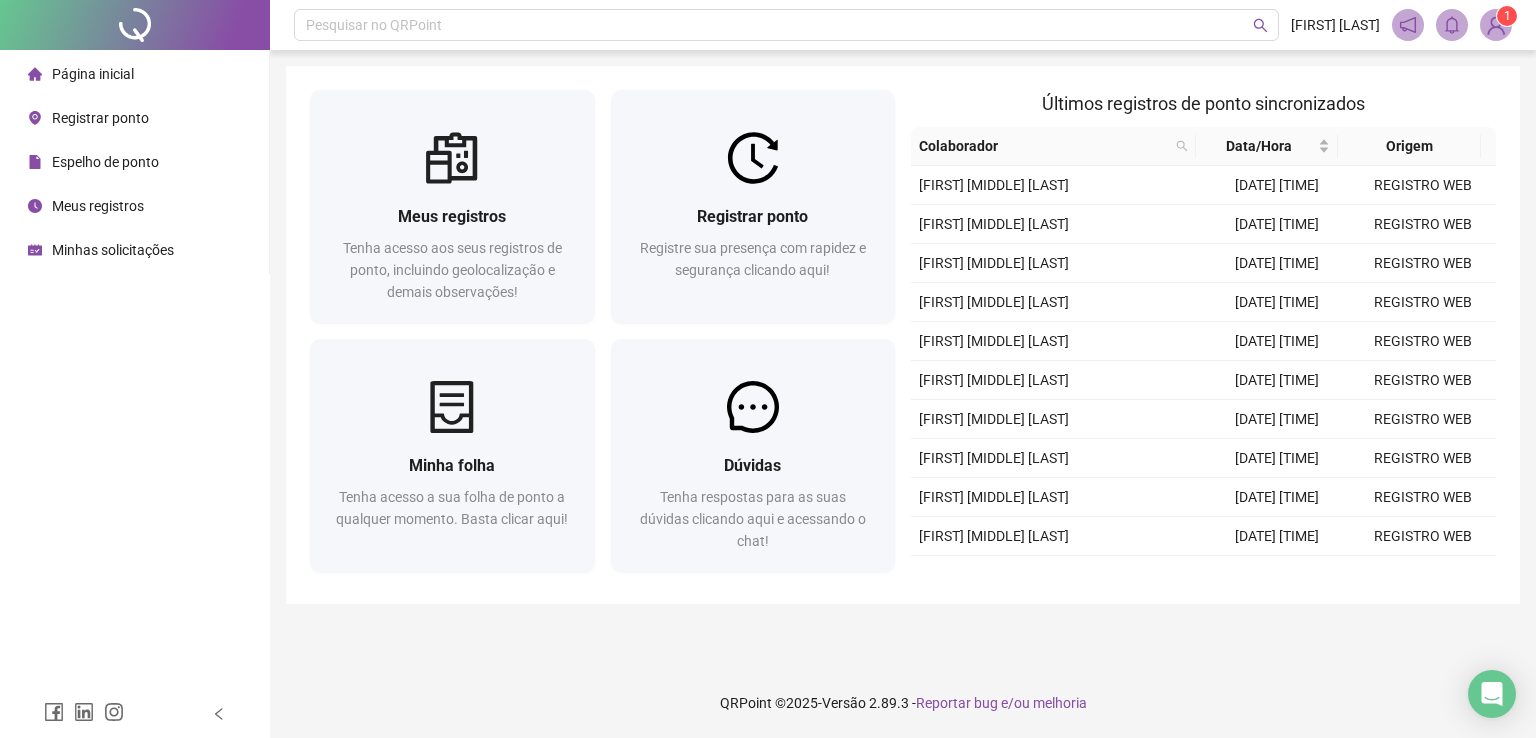 click on "Espelho de ponto" at bounding box center [105, 162] 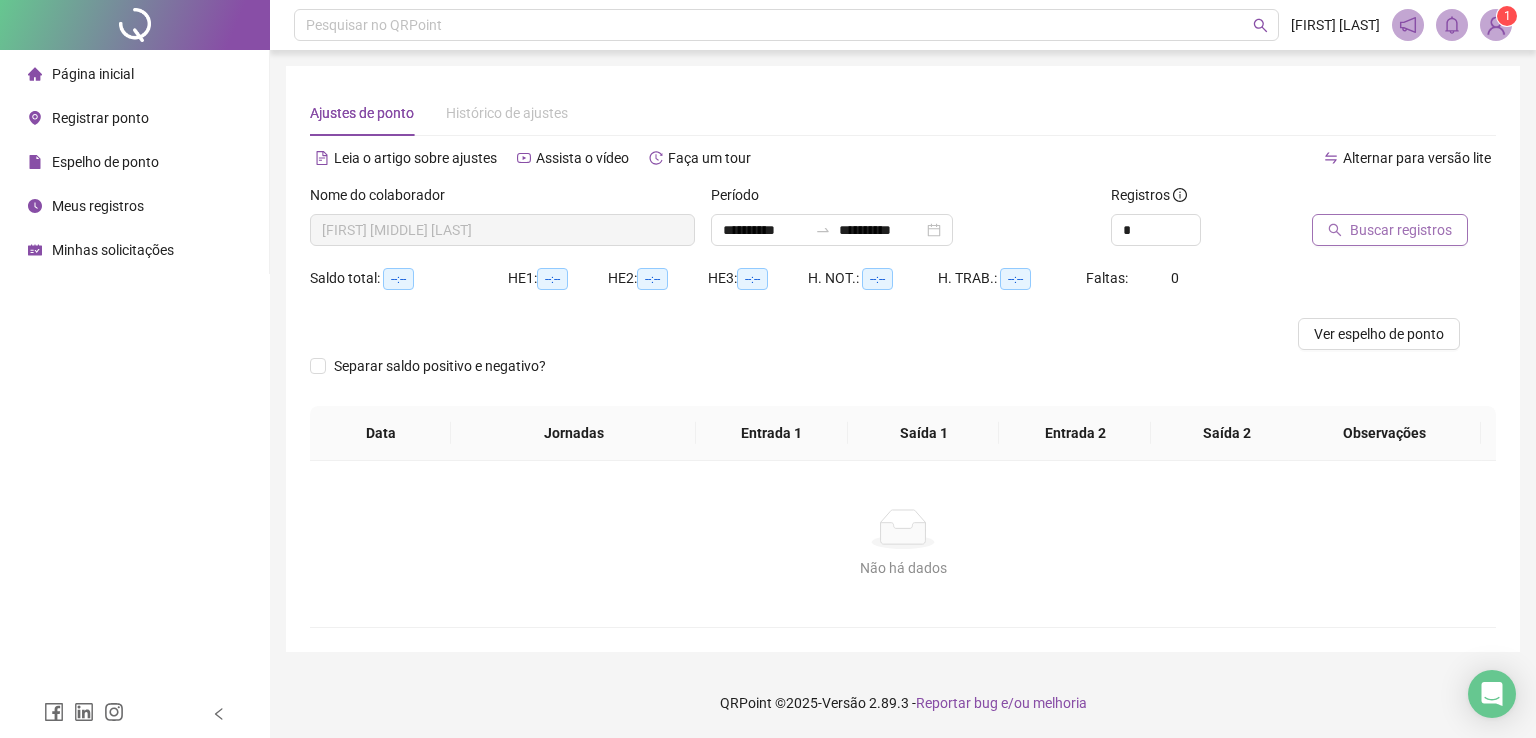 click on "Buscar registros" at bounding box center [1401, 230] 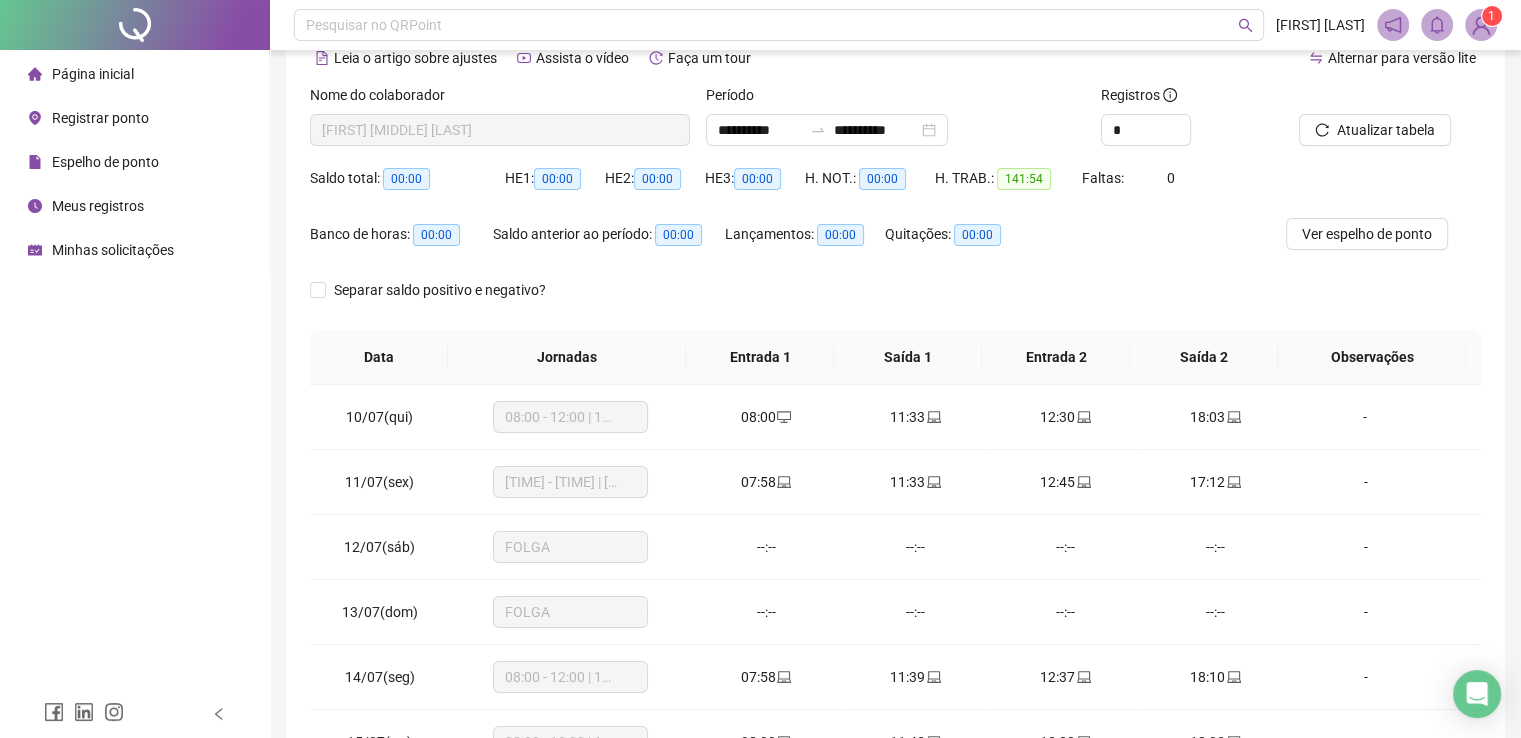 scroll, scrollTop: 284, scrollLeft: 0, axis: vertical 